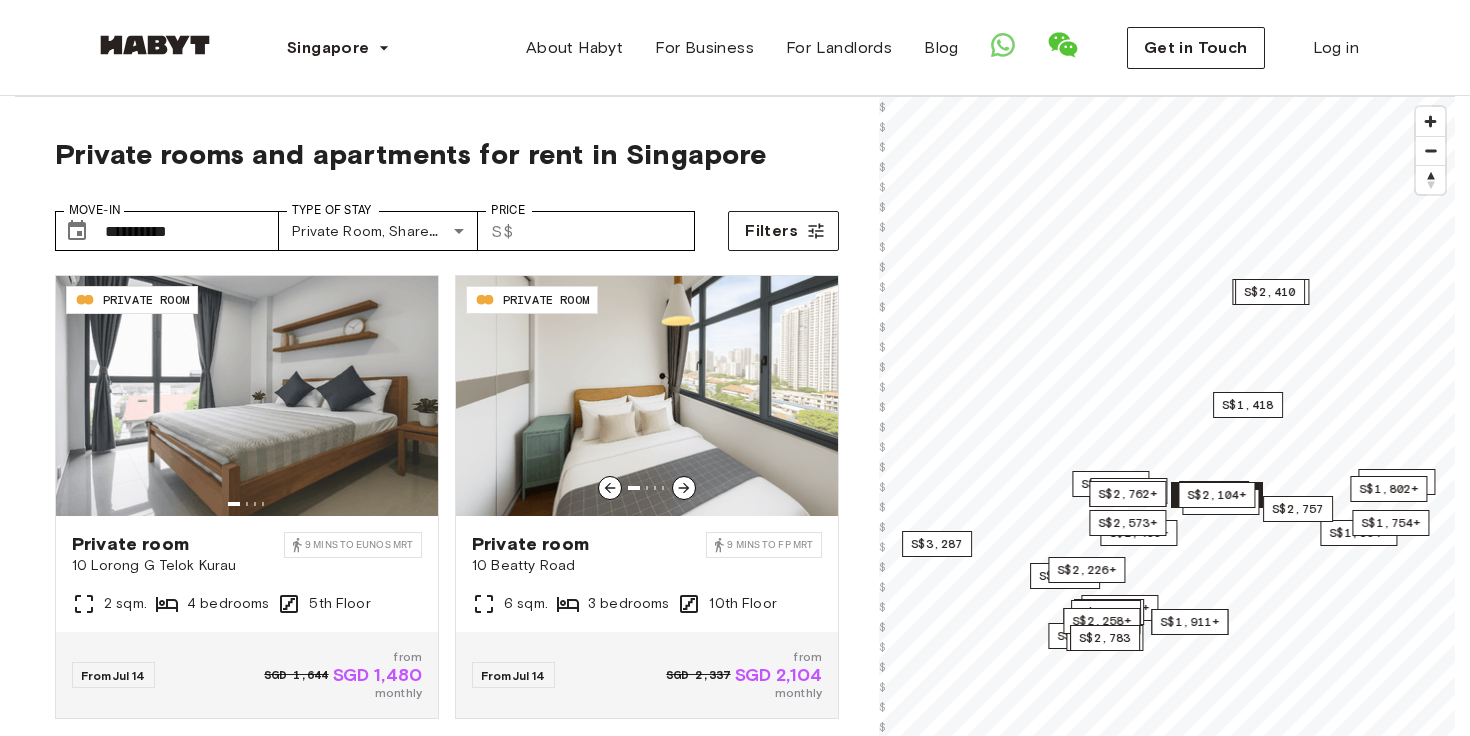 scroll, scrollTop: 0, scrollLeft: 0, axis: both 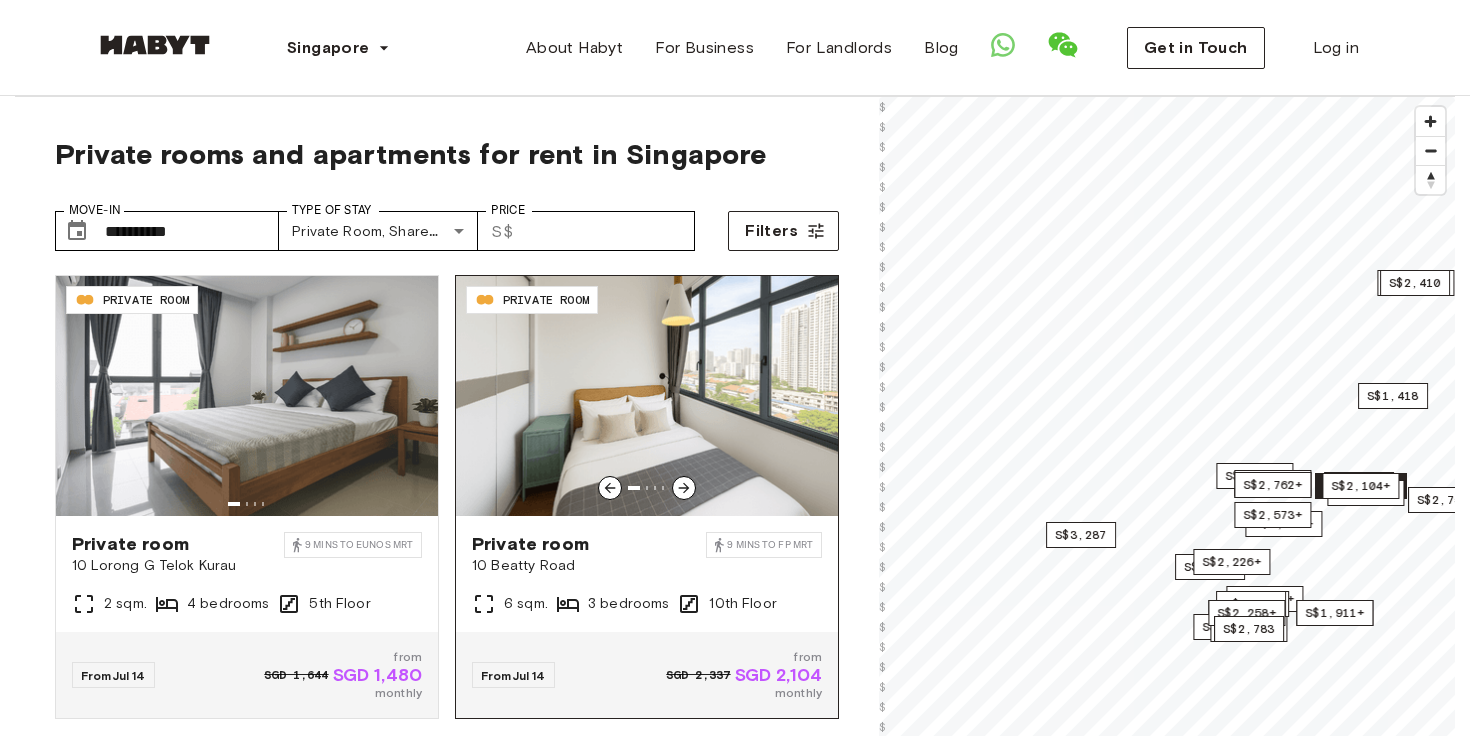 click at bounding box center [647, 396] 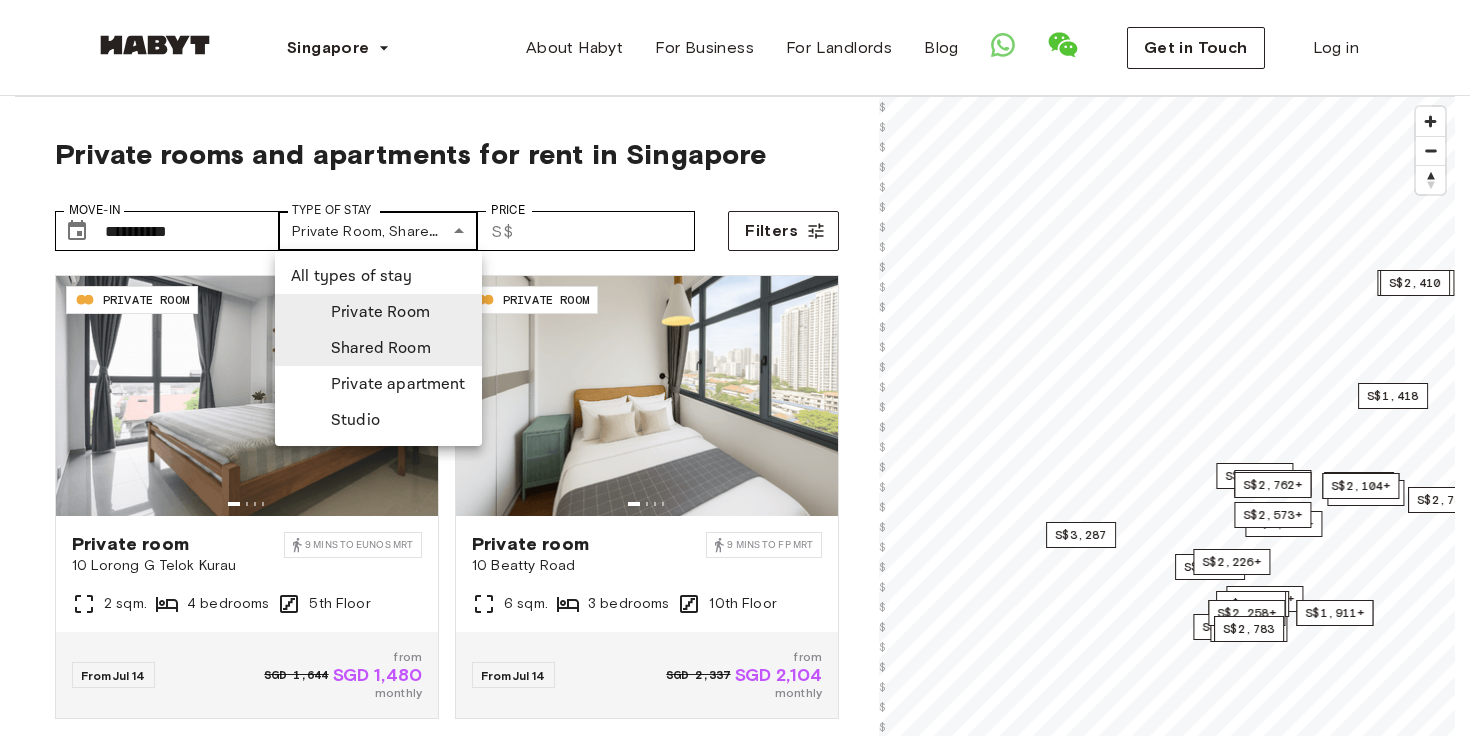 click on "**********" at bounding box center [735, 2313] 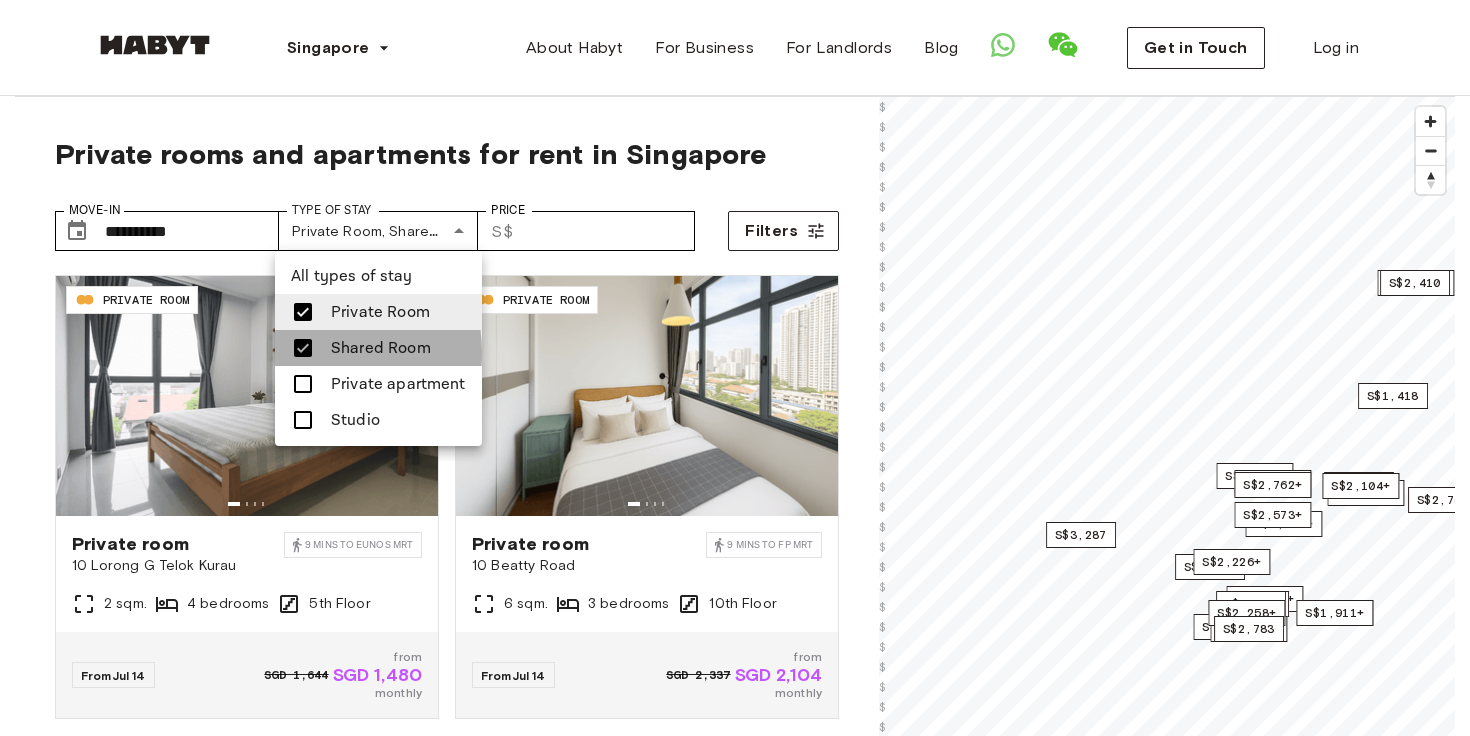 click at bounding box center [303, 348] 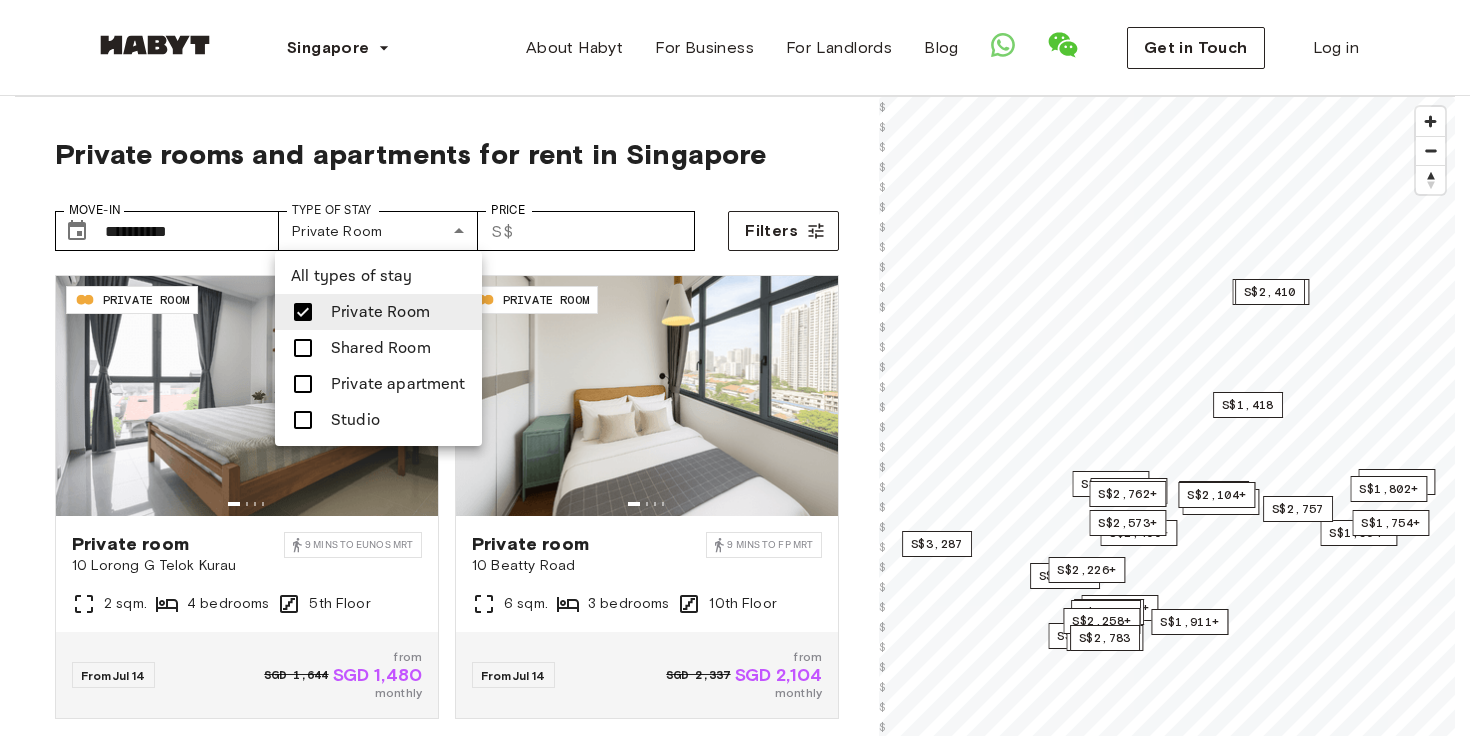 click at bounding box center (303, 420) 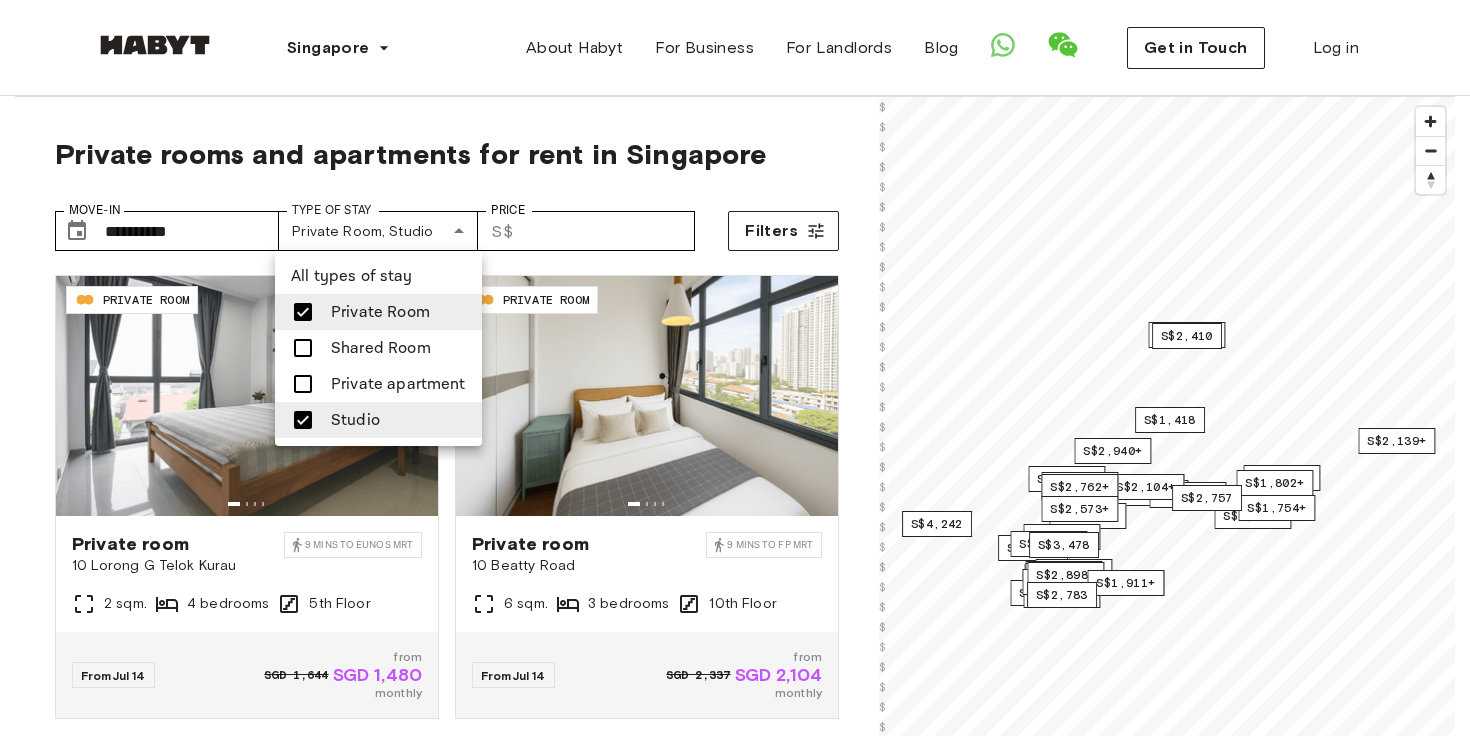 click at bounding box center (735, 368) 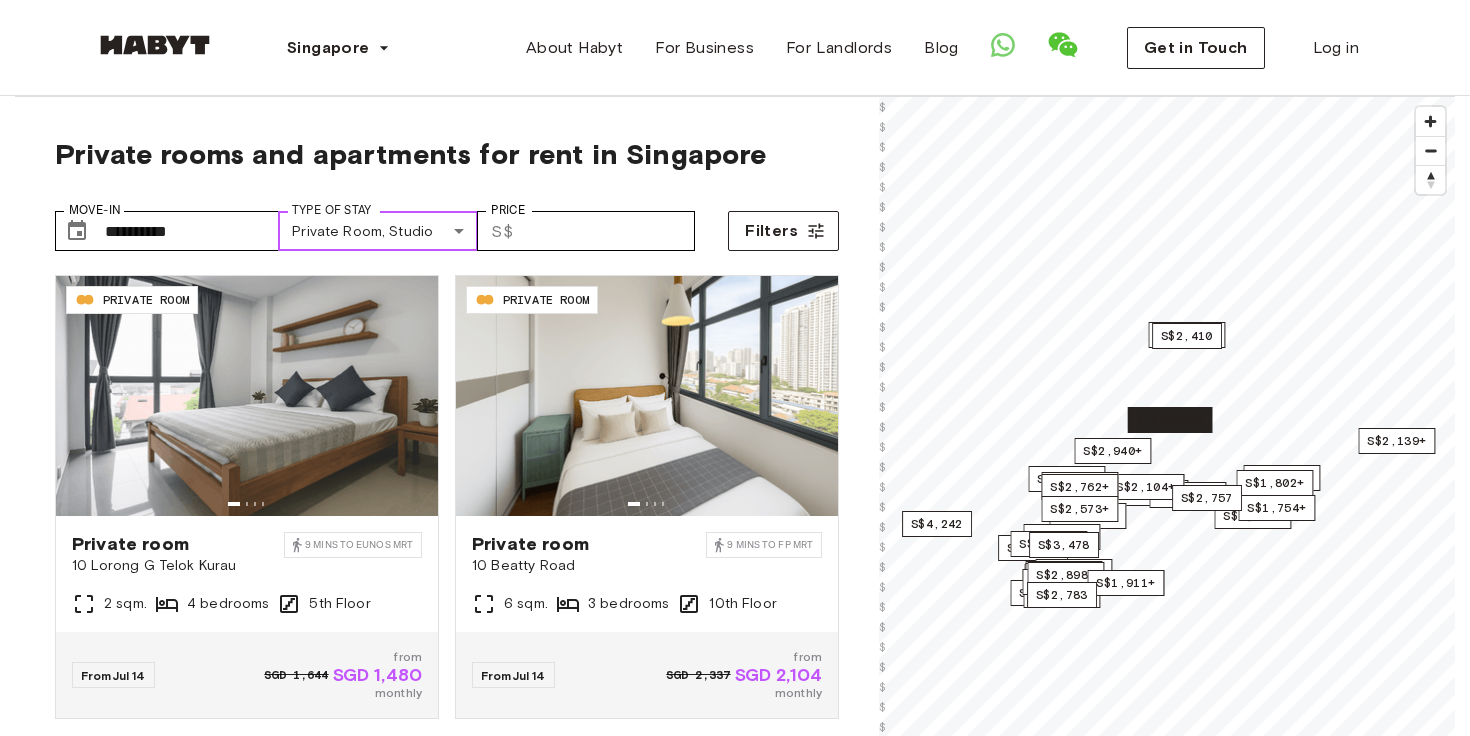 click on "1 listing" at bounding box center [1170, 420] 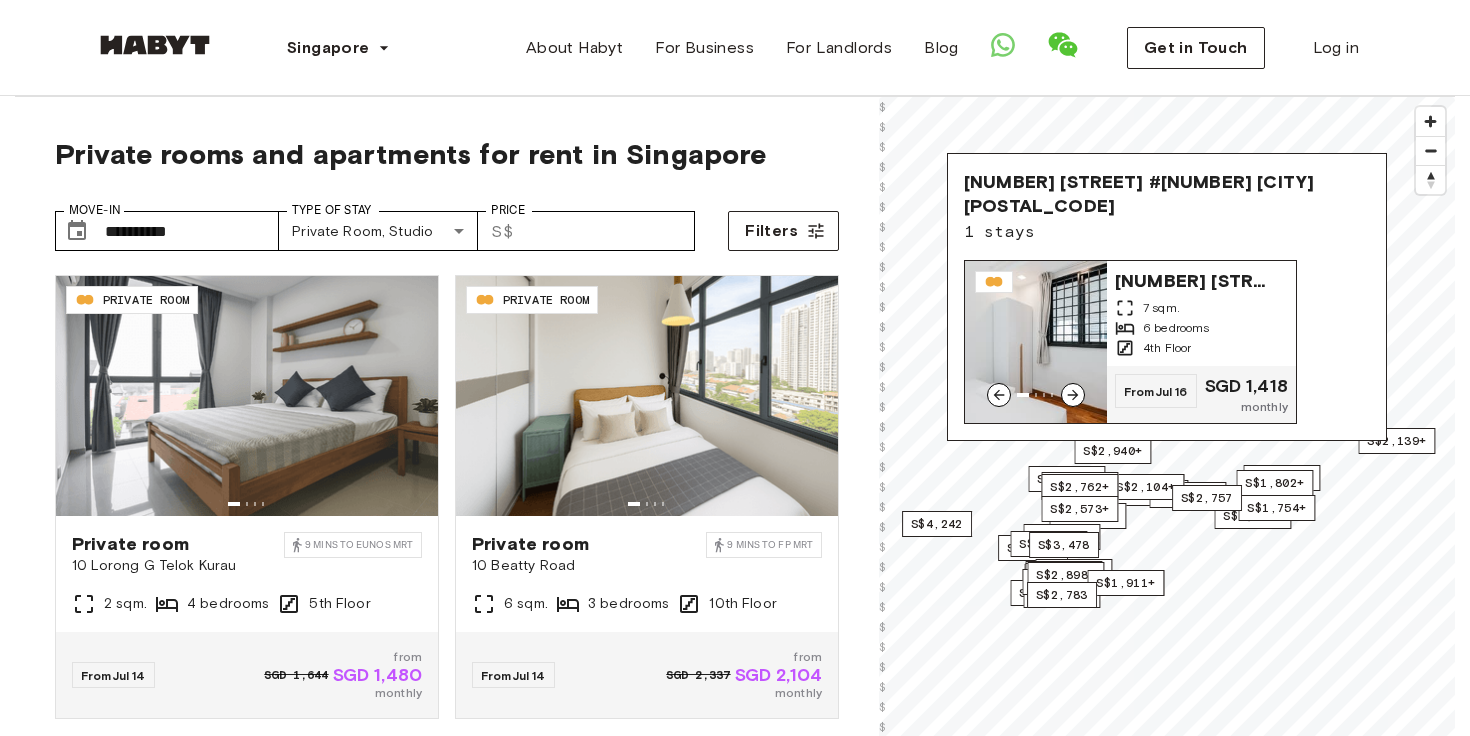click 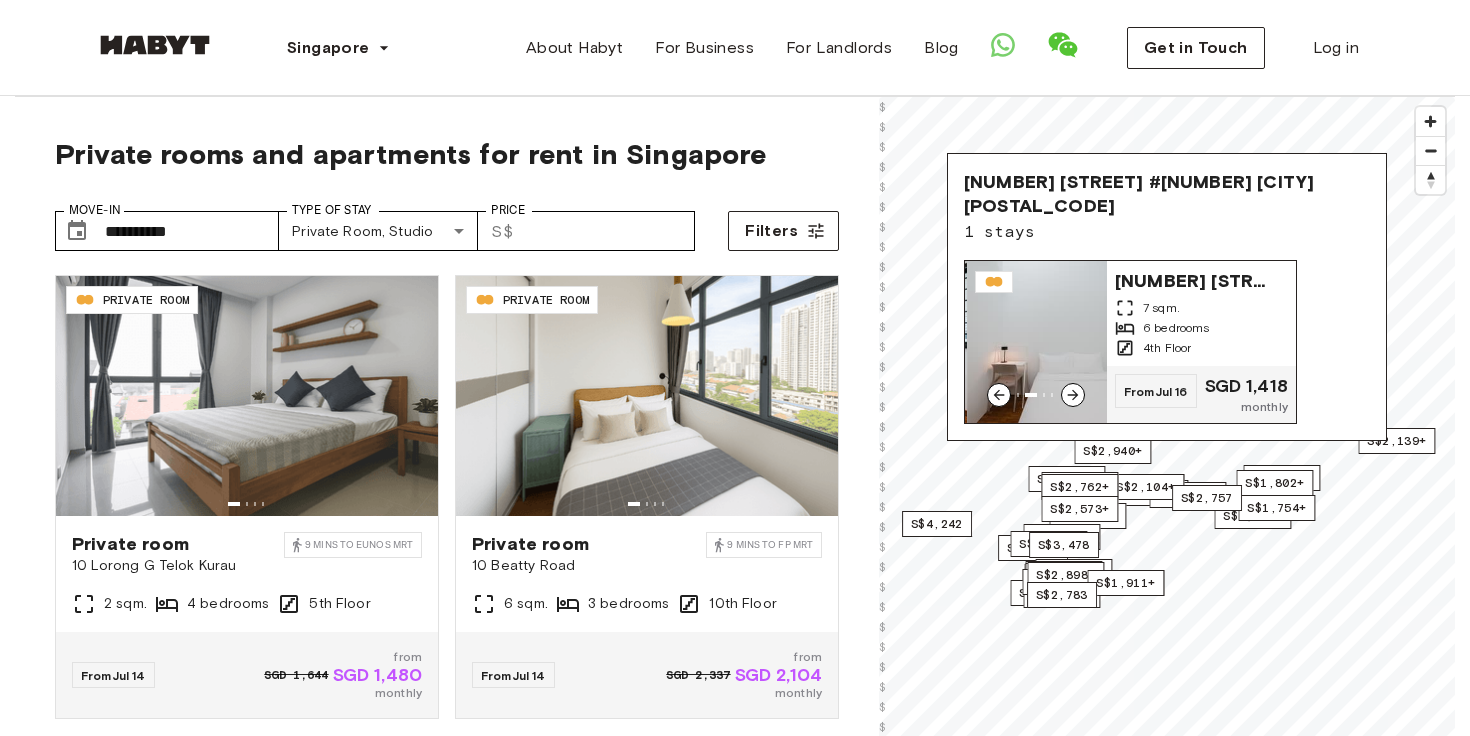click 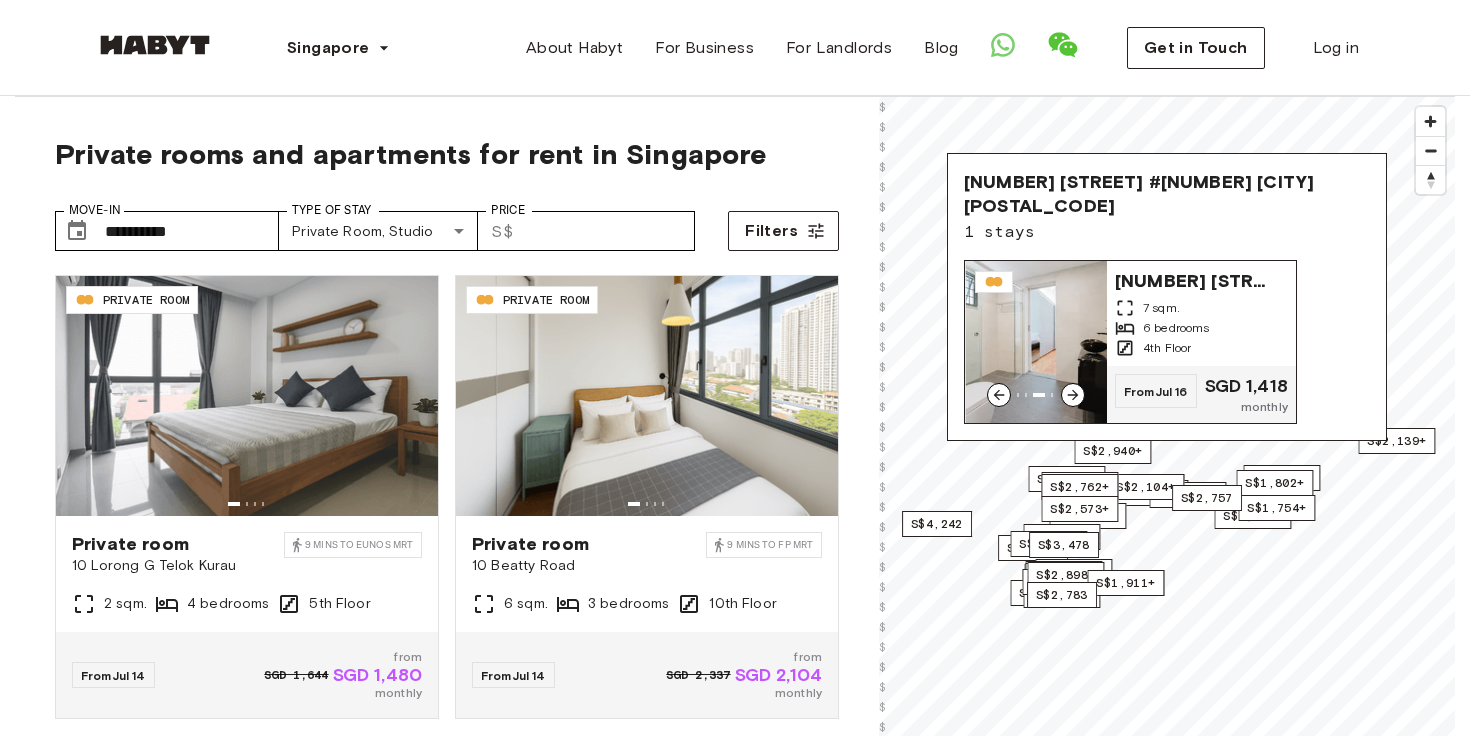 click 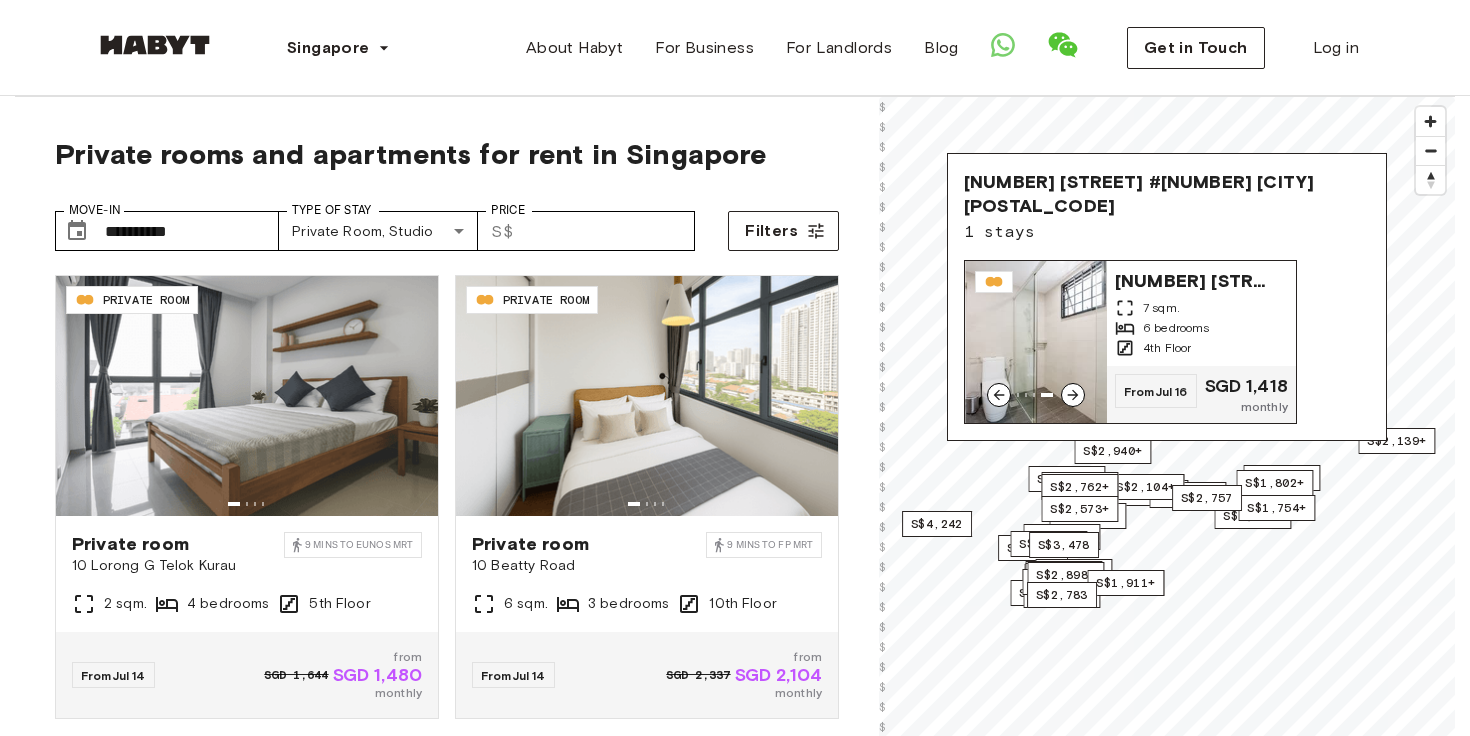click 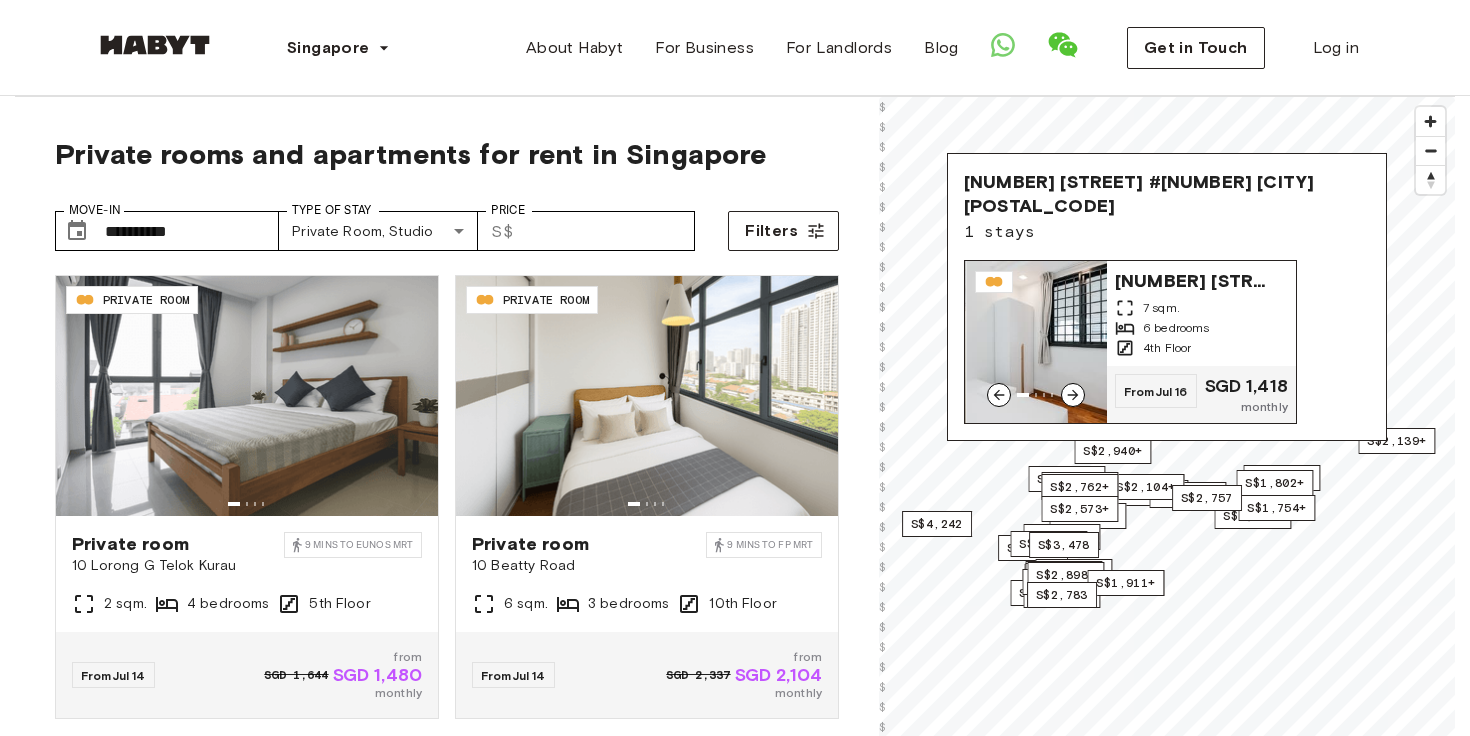 click 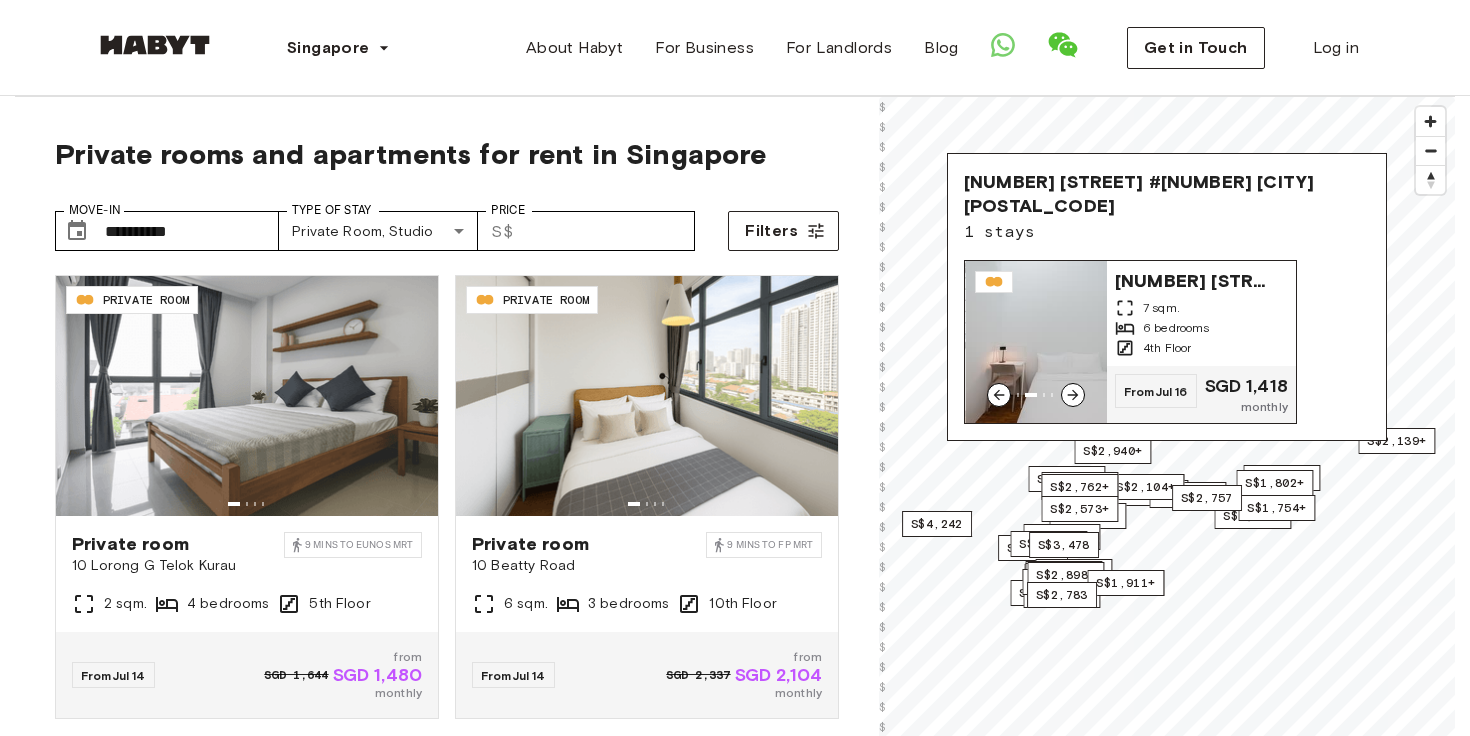 click at bounding box center (1037, 342) 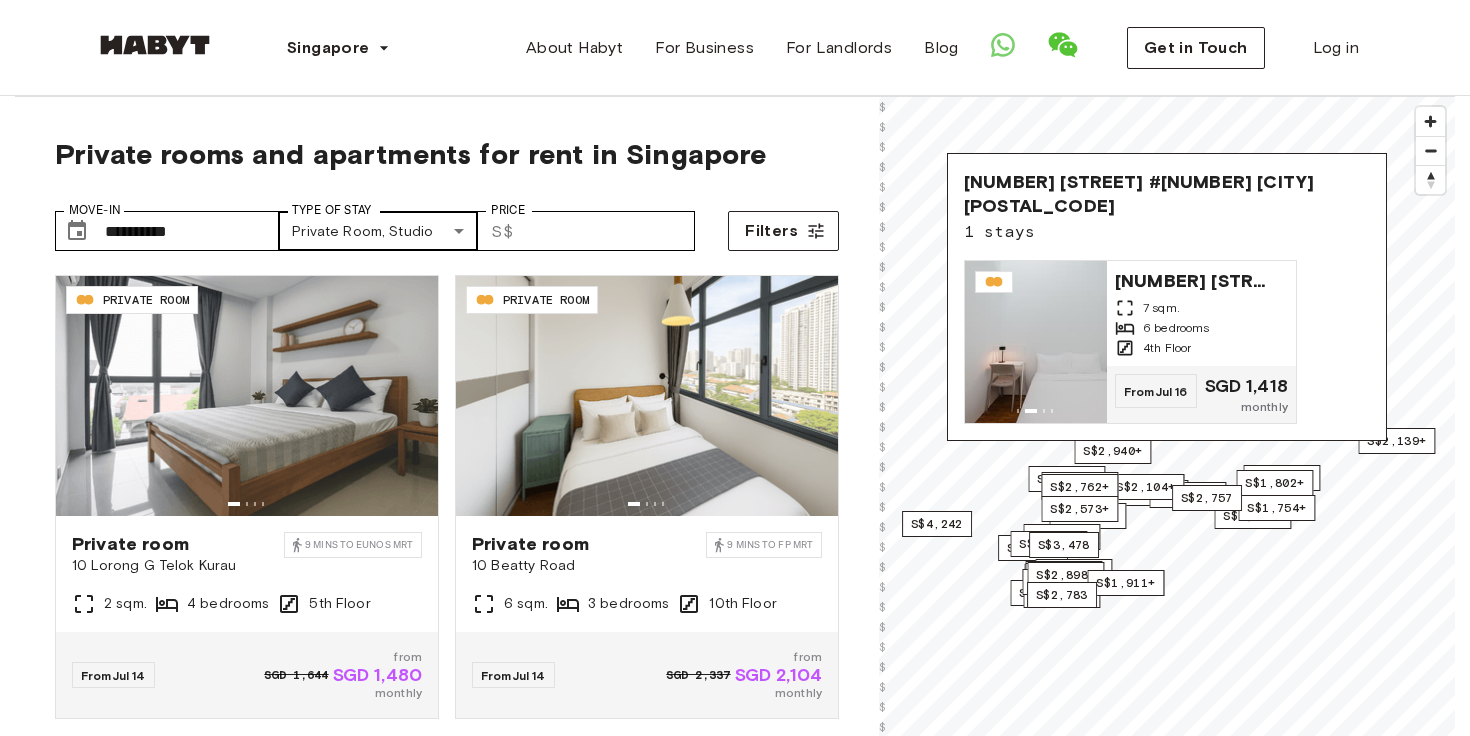 click on "**********" at bounding box center [735, 2313] 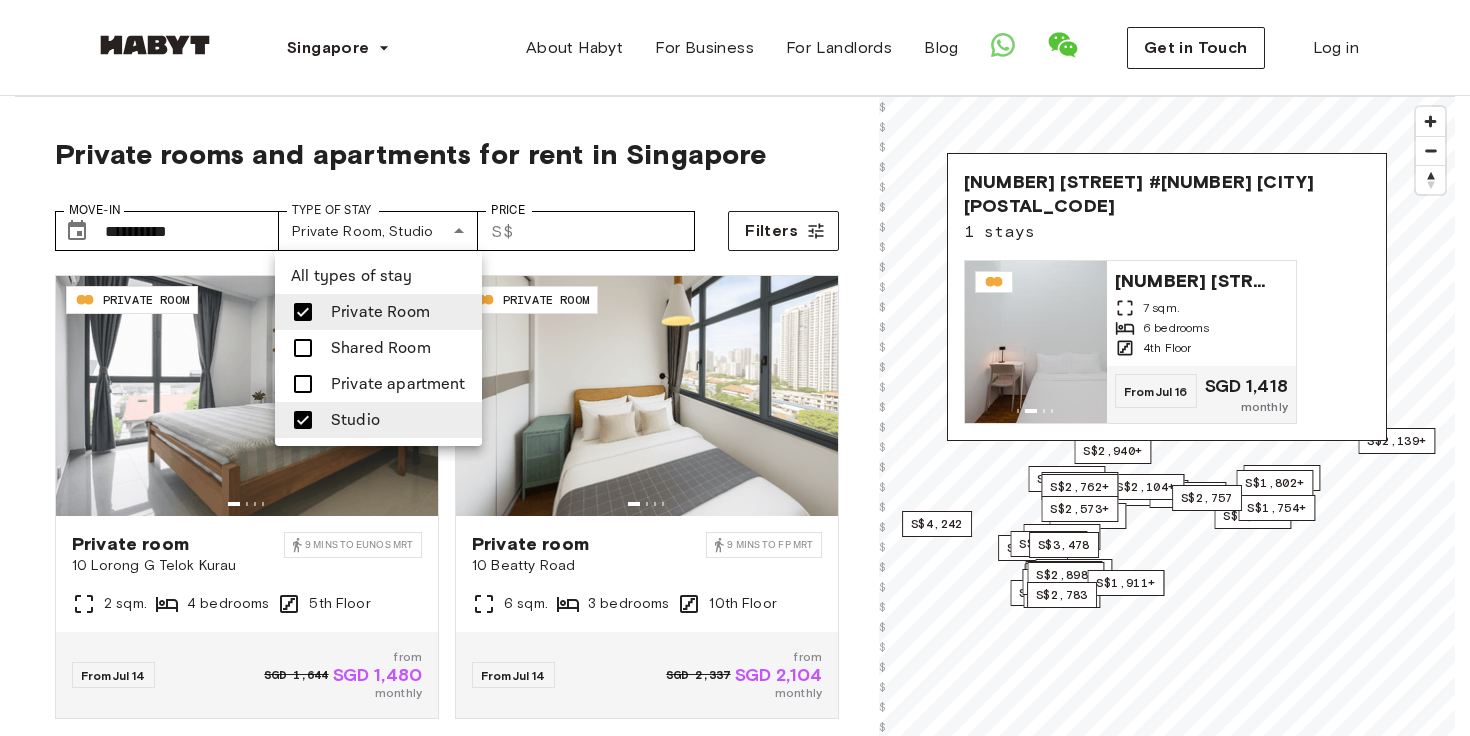 click at bounding box center [303, 312] 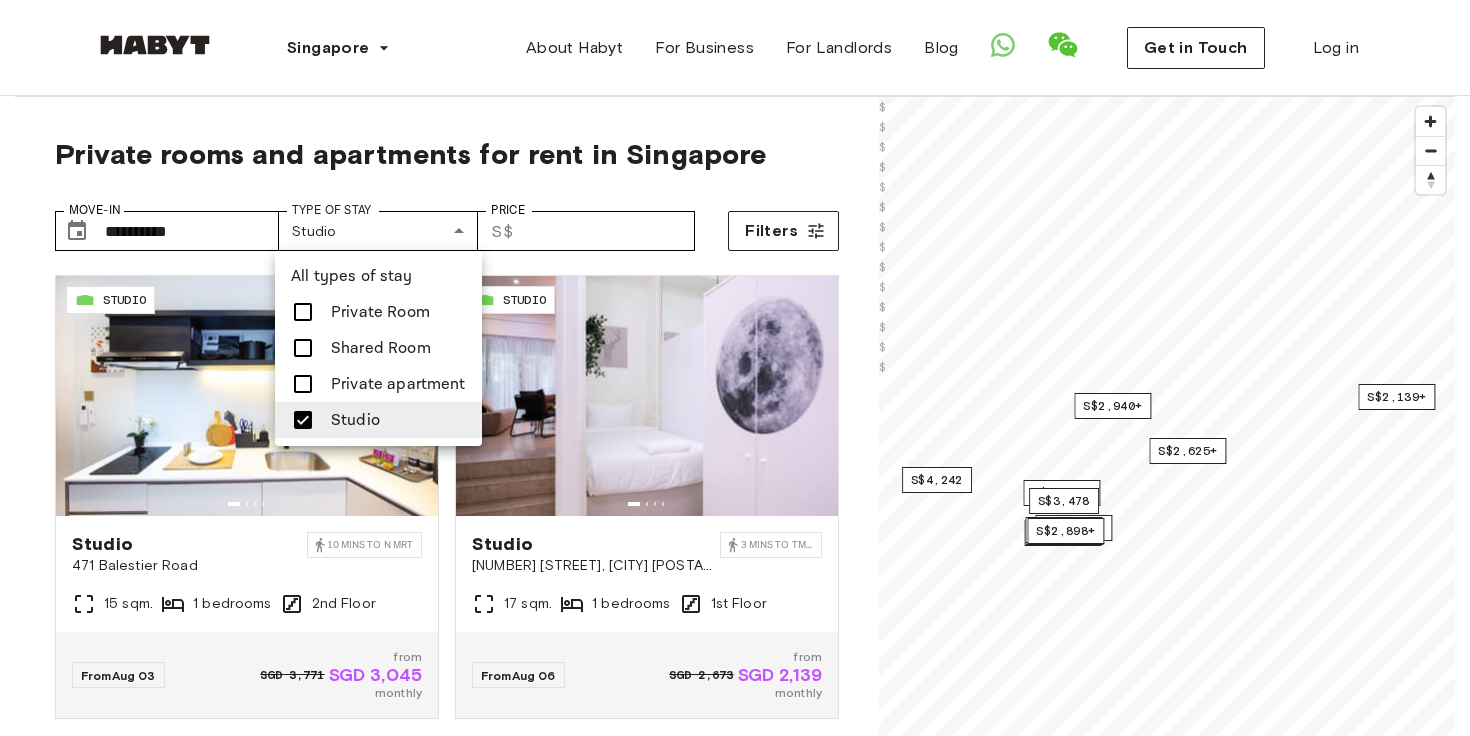 click at bounding box center (735, 368) 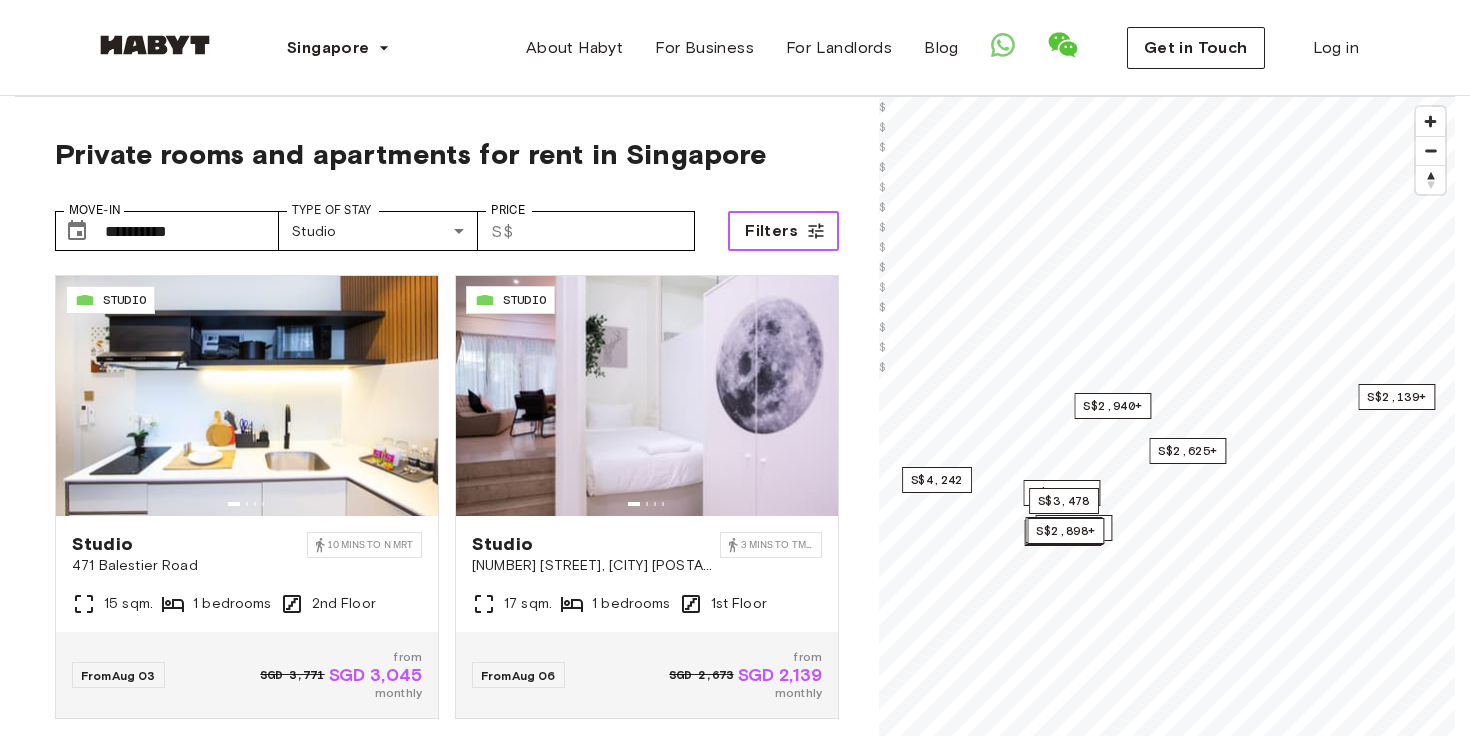 click on "Filters" at bounding box center (771, 231) 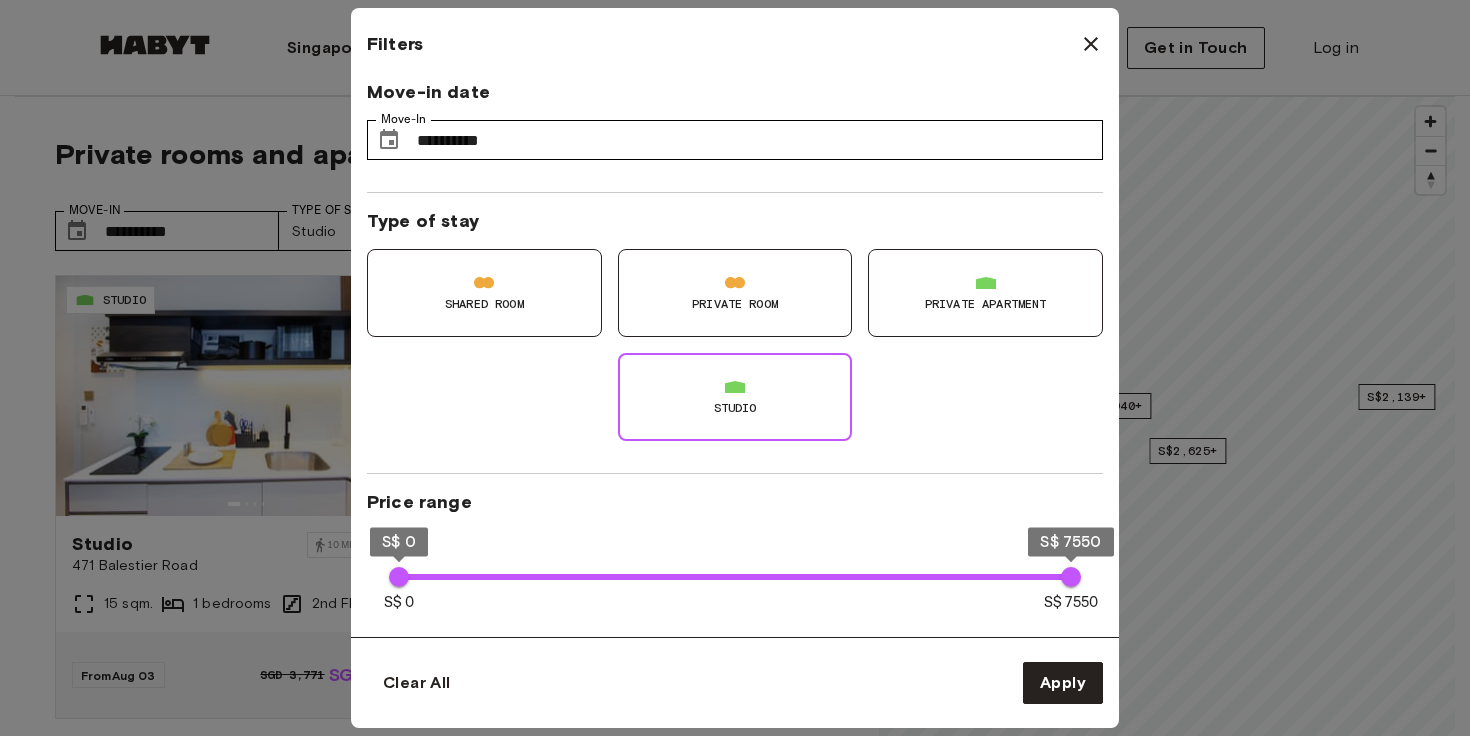 click 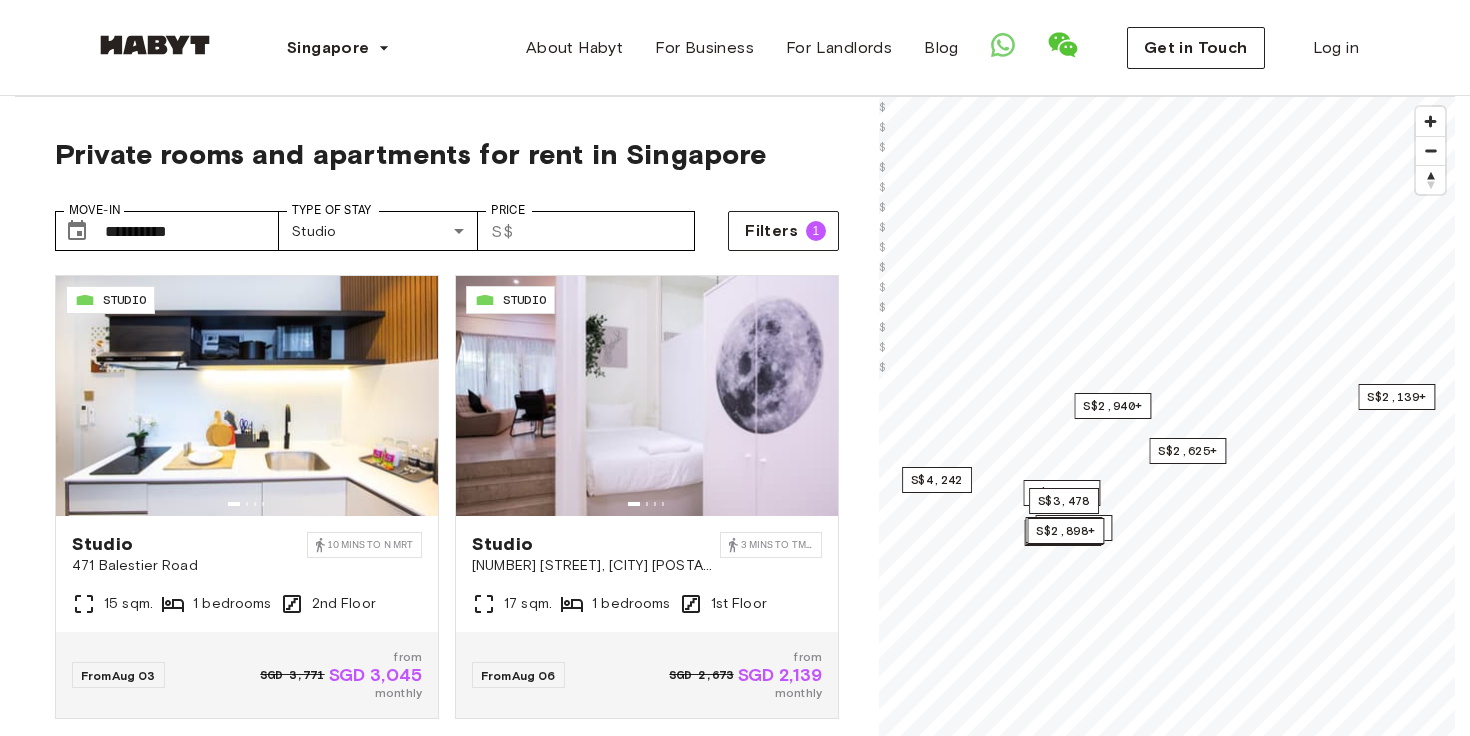 click on "**********" at bounding box center (447, 223) 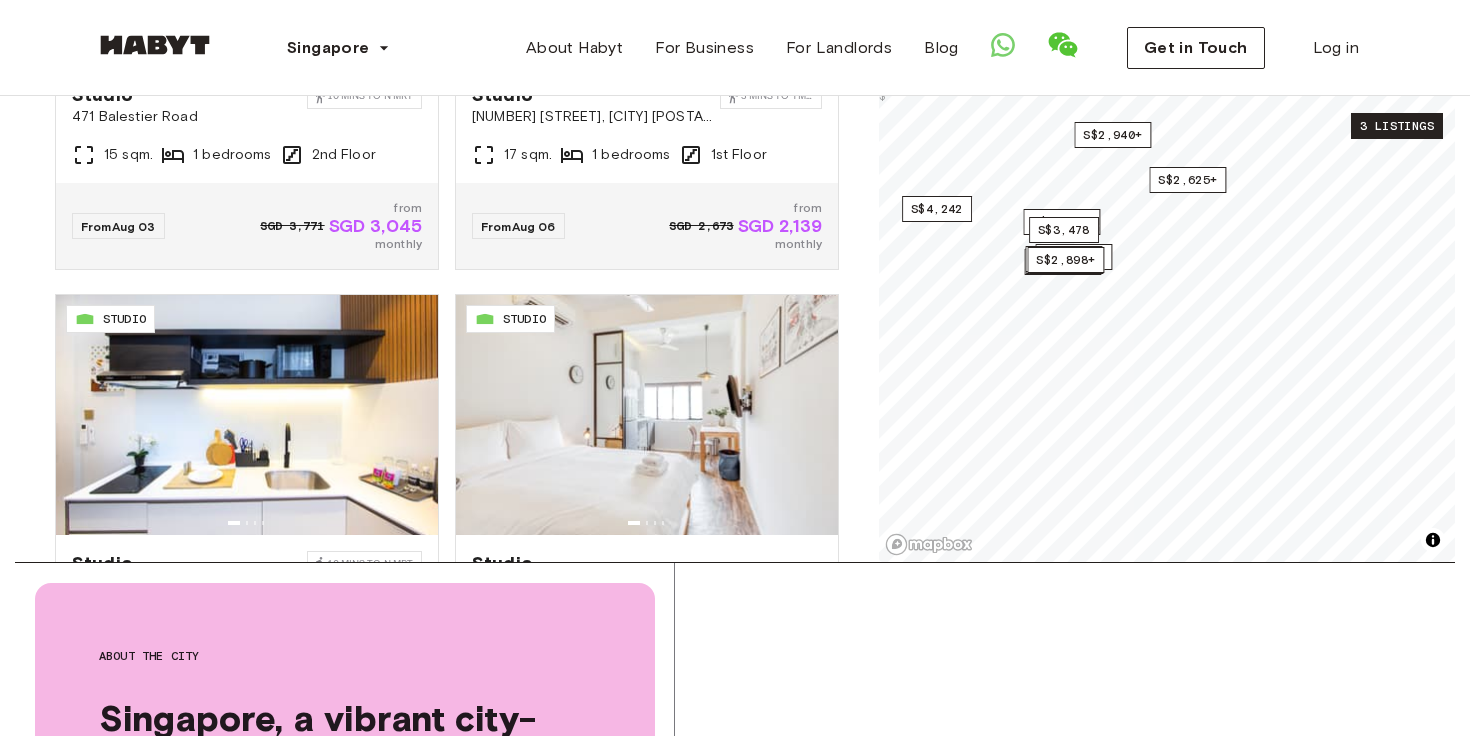scroll, scrollTop: 480, scrollLeft: 0, axis: vertical 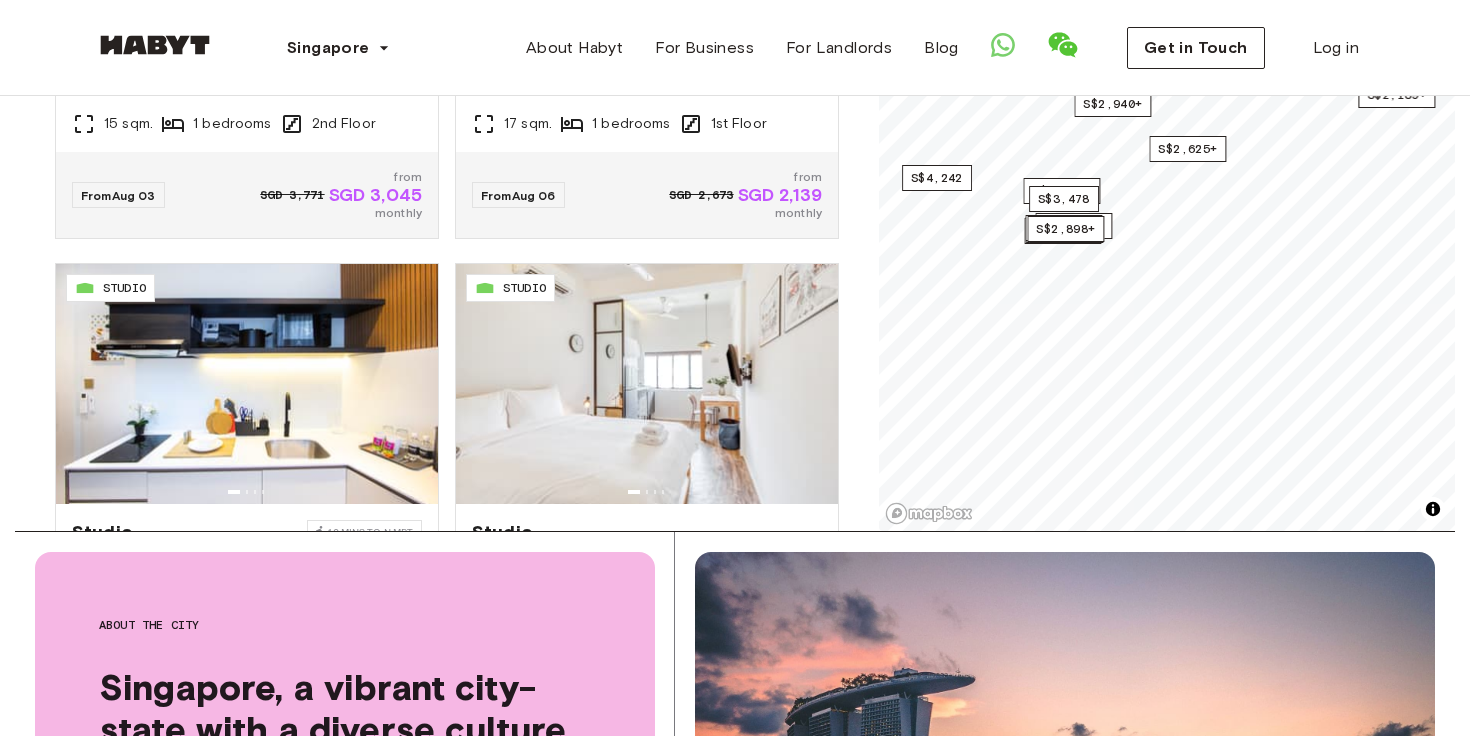 click on "**********" at bounding box center [447, 74] 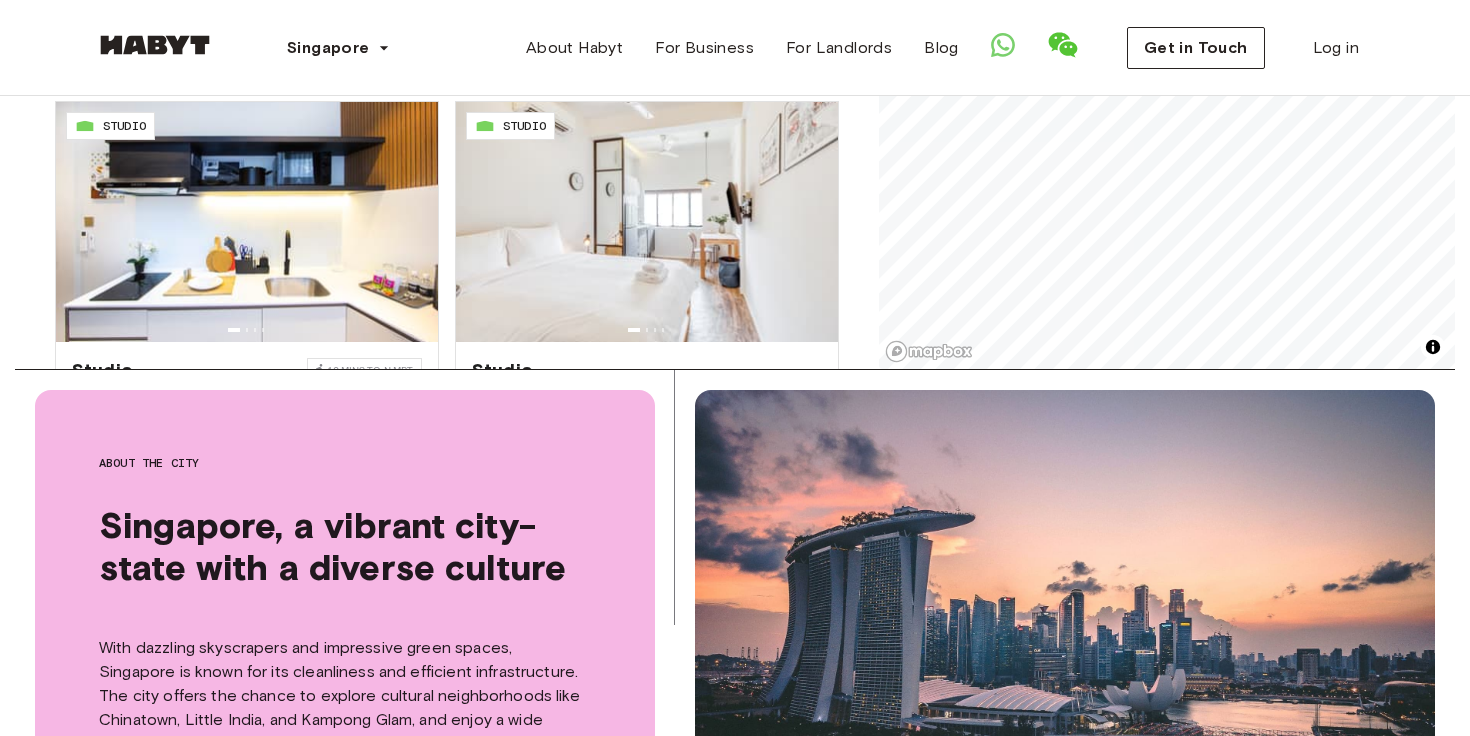 scroll, scrollTop: 640, scrollLeft: 0, axis: vertical 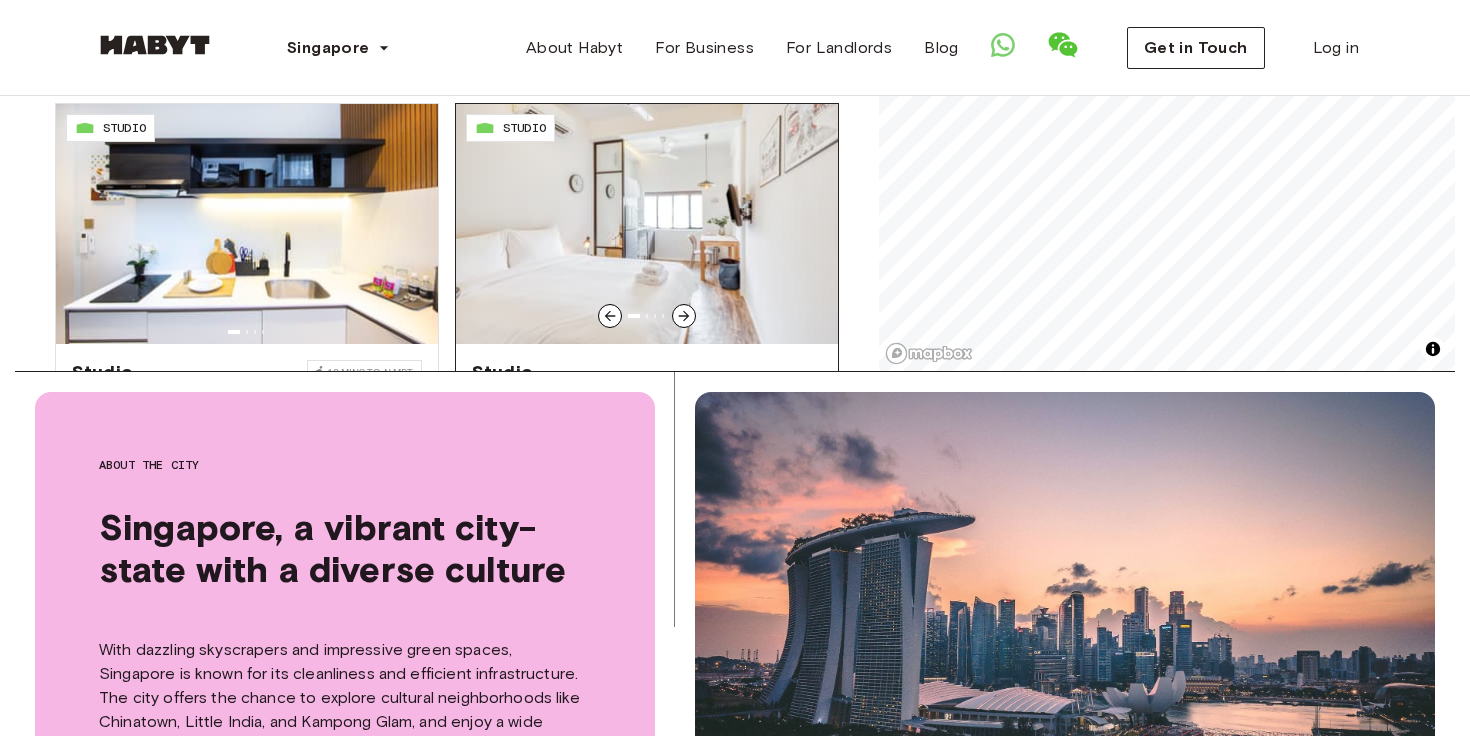 click at bounding box center [647, 224] 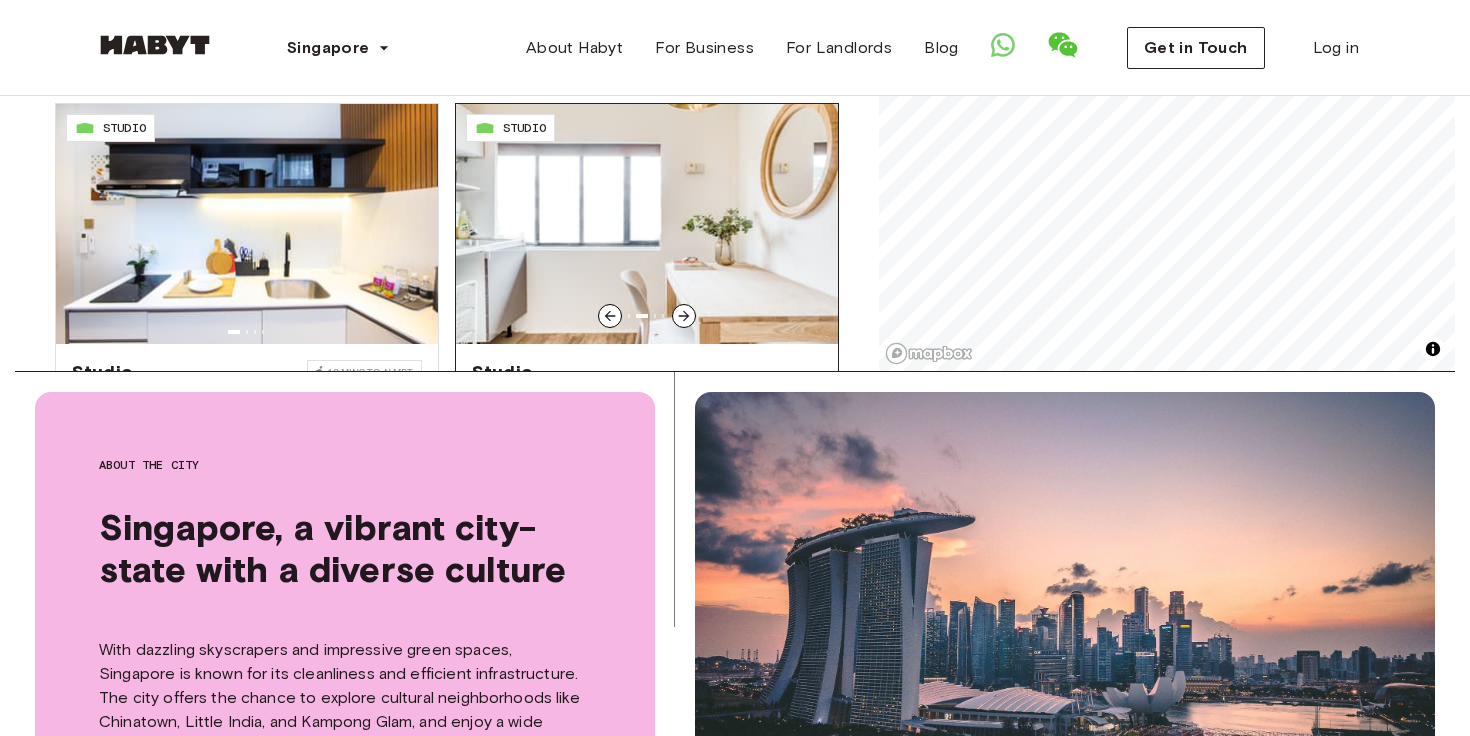 click 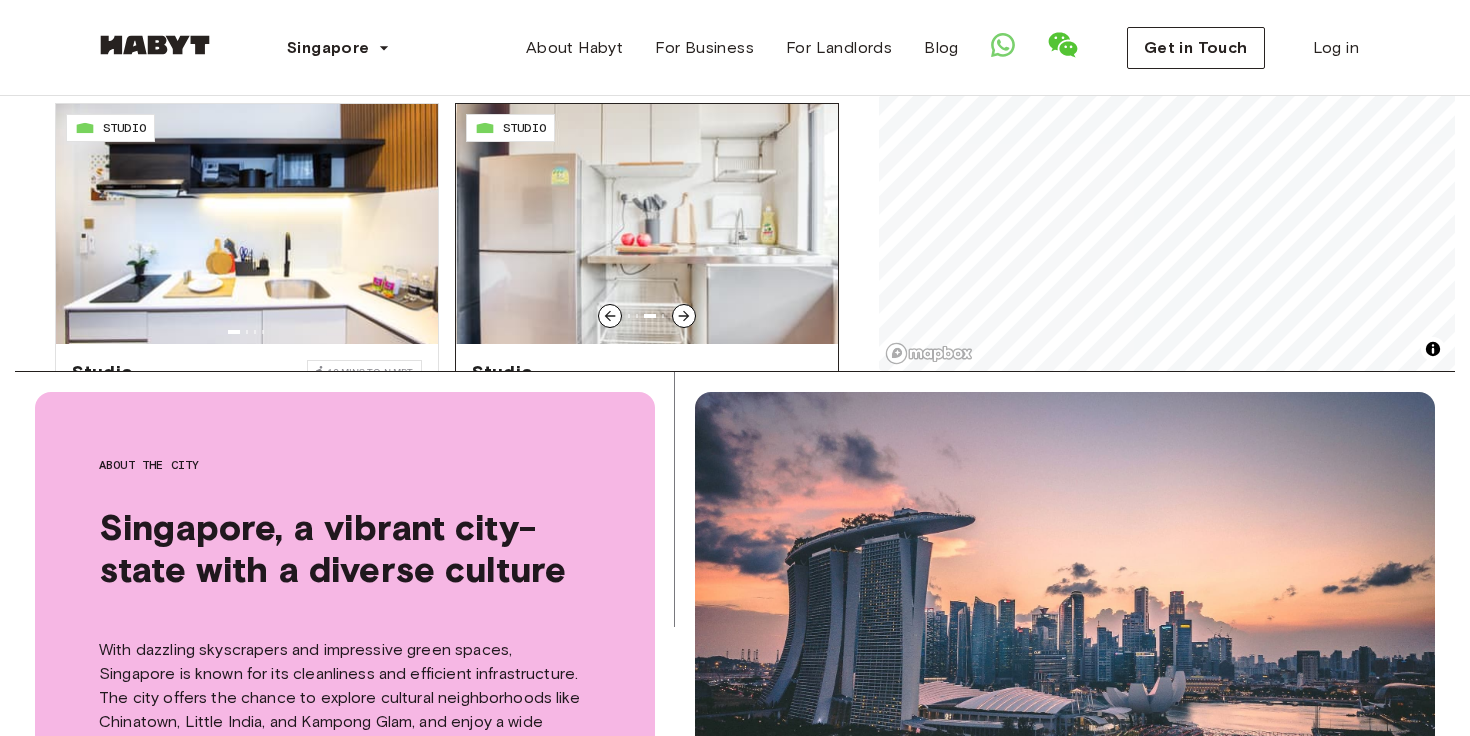 click 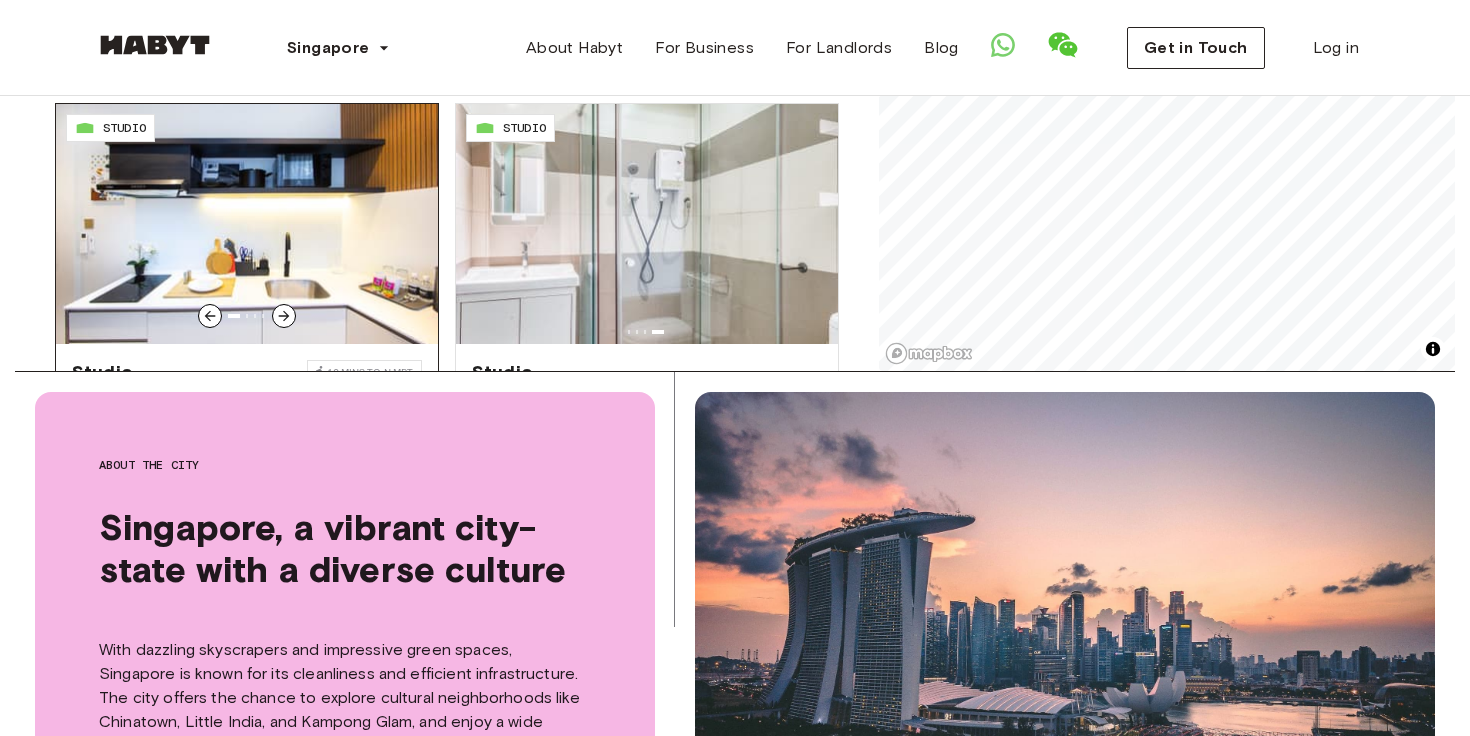 click at bounding box center [284, 316] 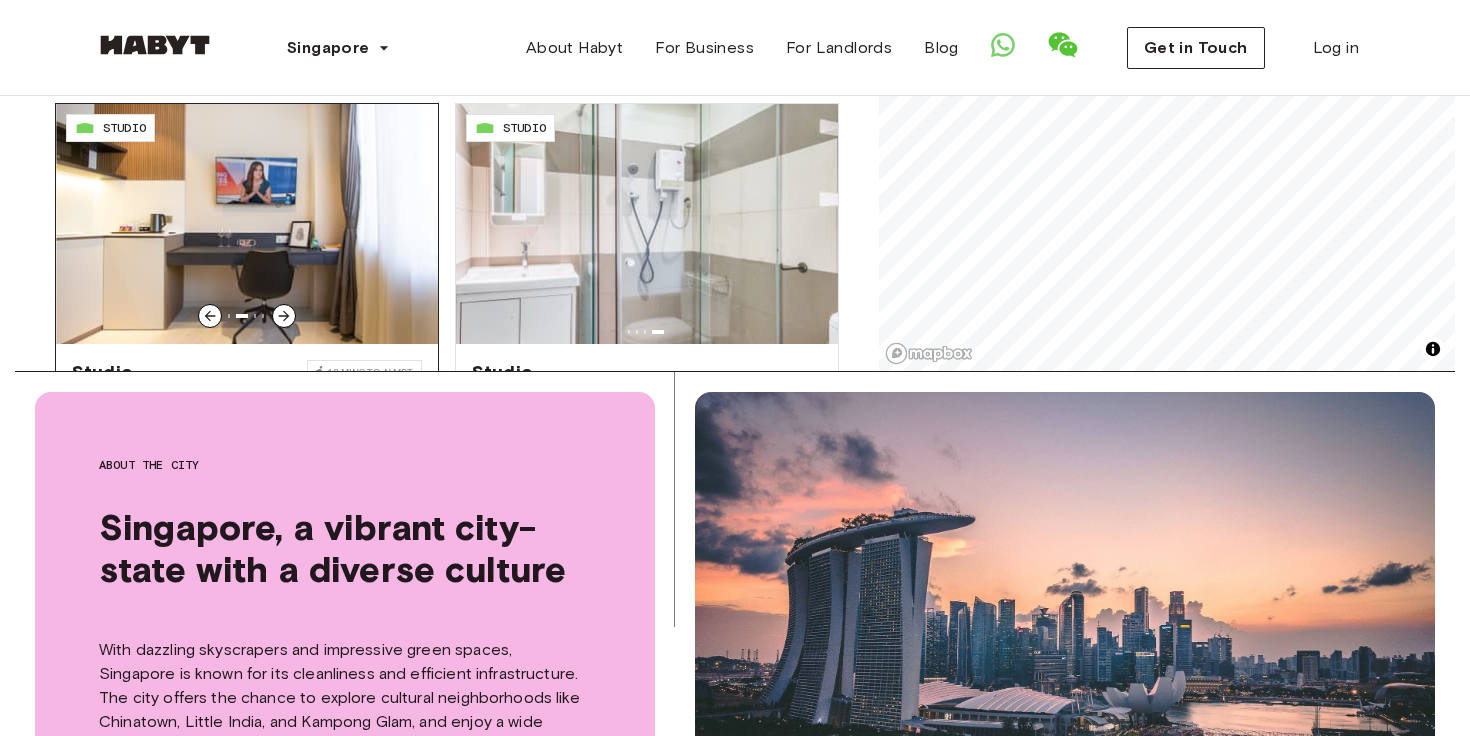 click at bounding box center [284, 316] 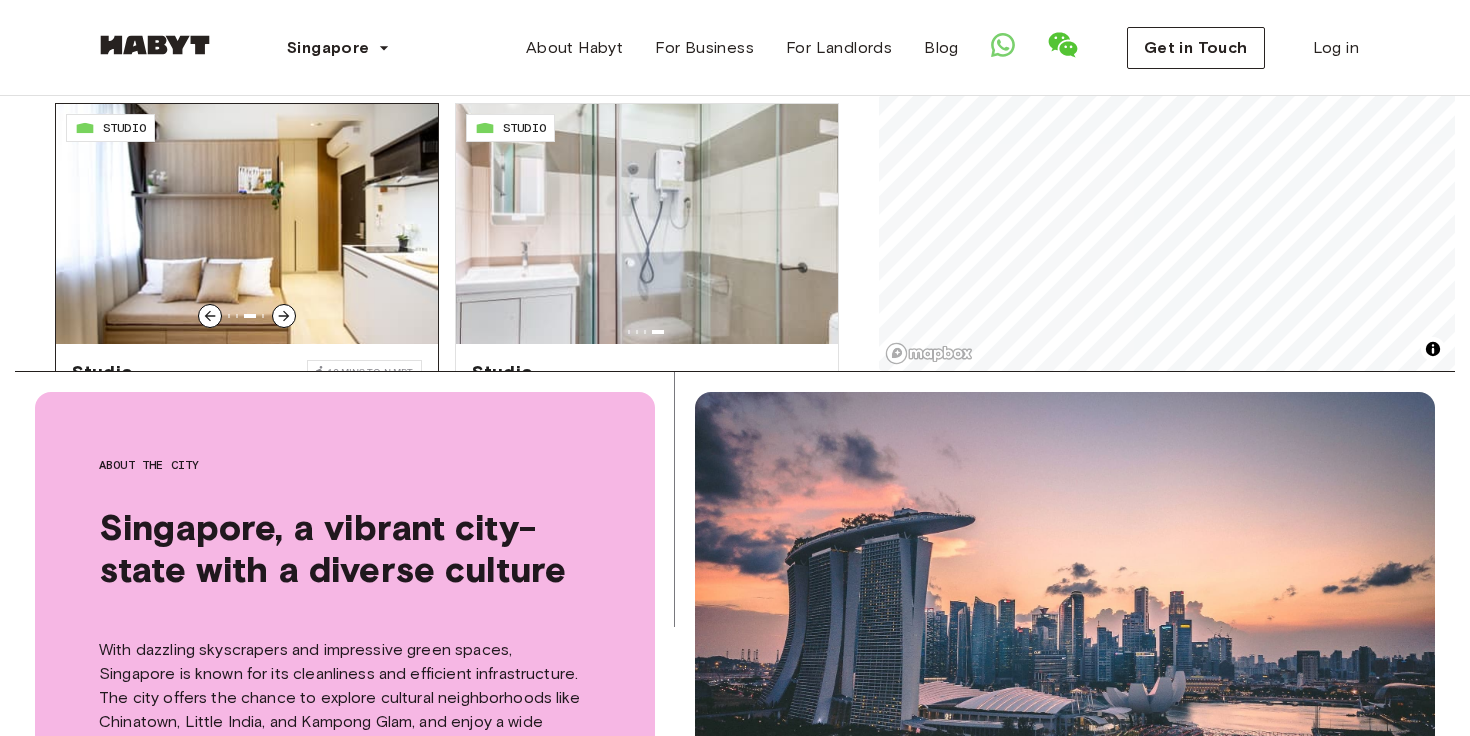 click at bounding box center [284, 316] 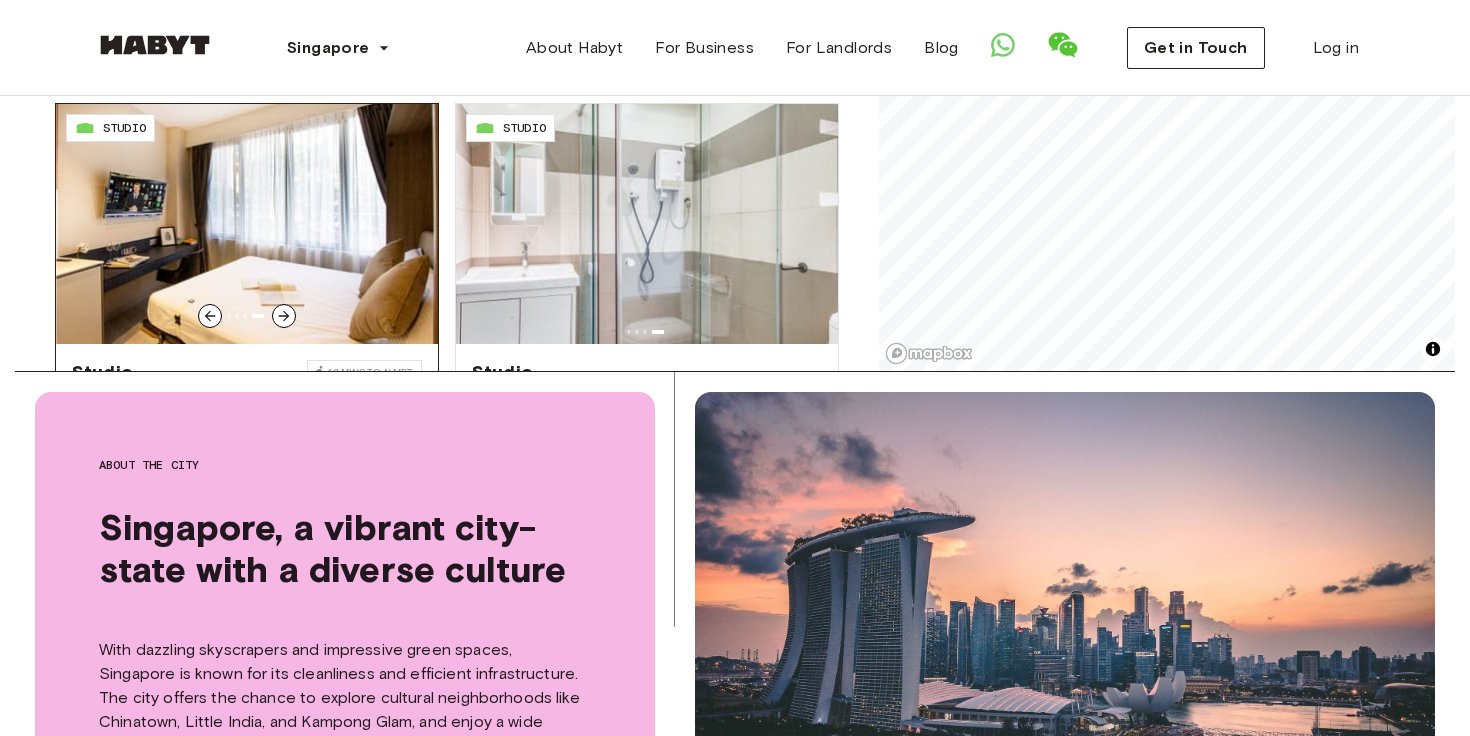 click at bounding box center (284, 316) 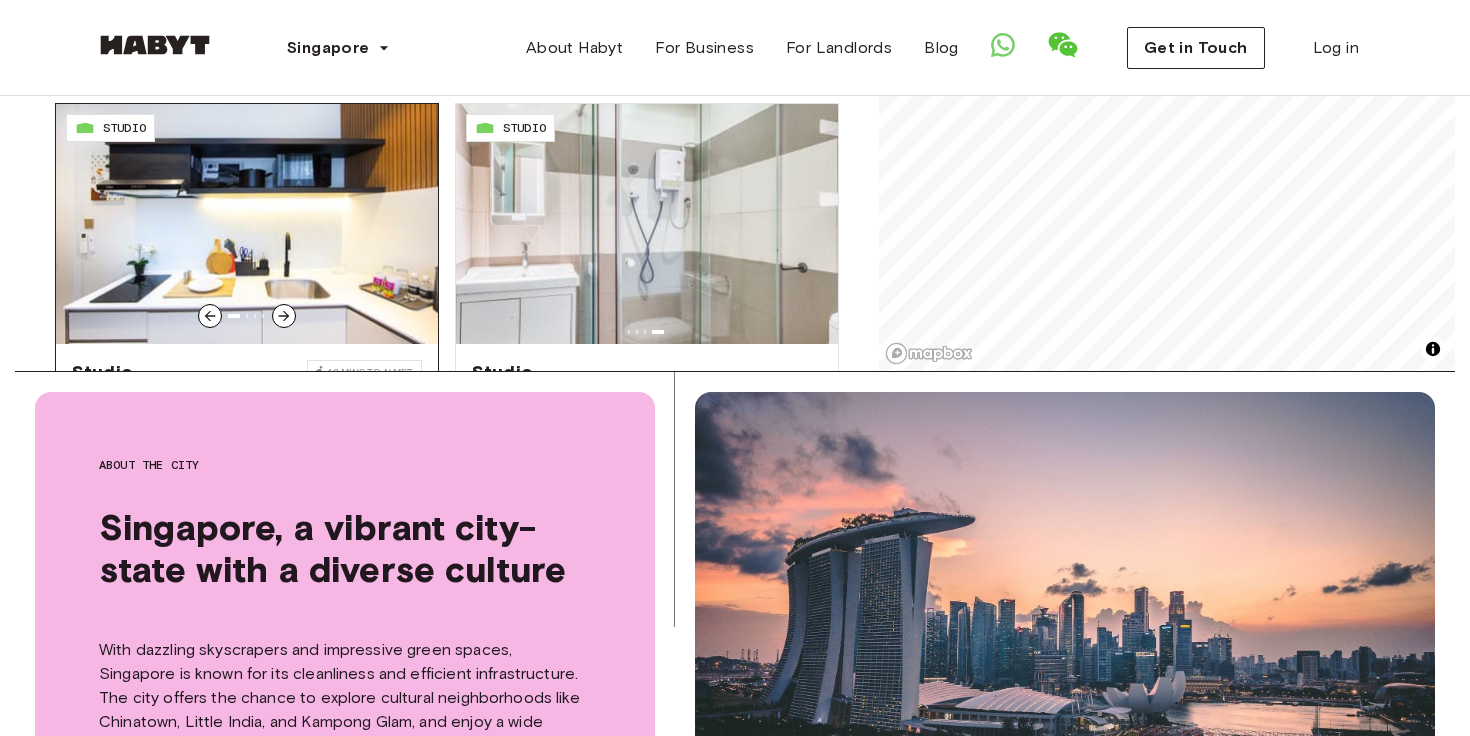 click 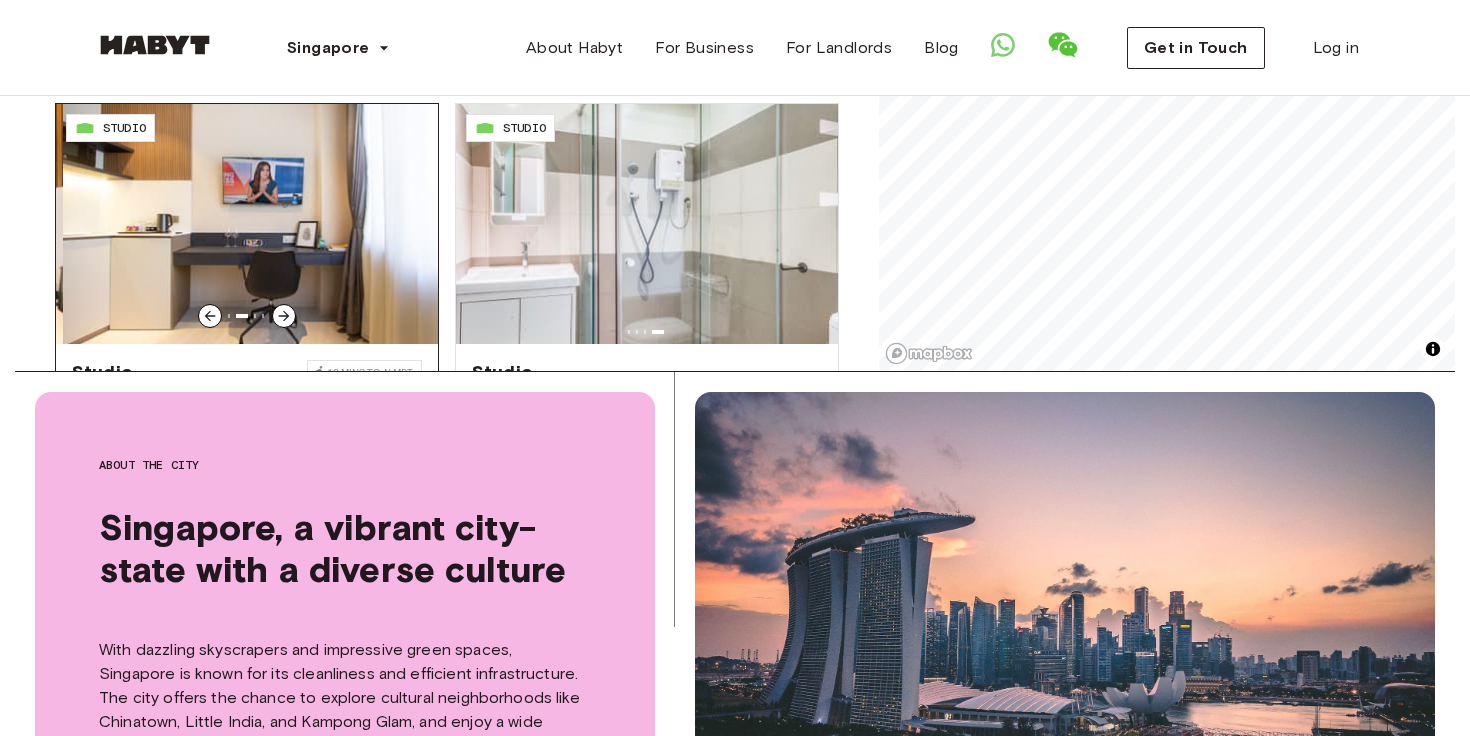 click at bounding box center [254, 224] 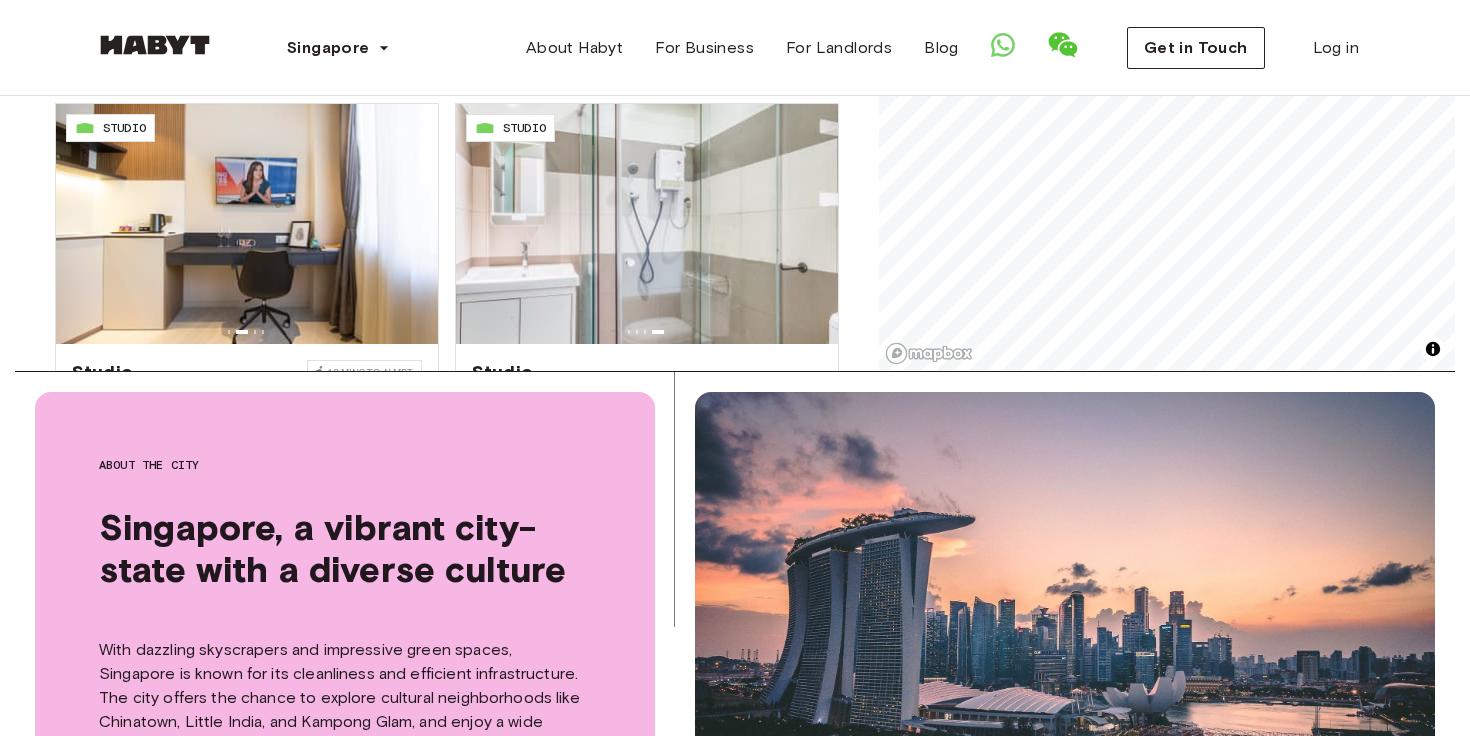 drag, startPoint x: 28, startPoint y: 371, endPoint x: 24, endPoint y: 393, distance: 22.36068 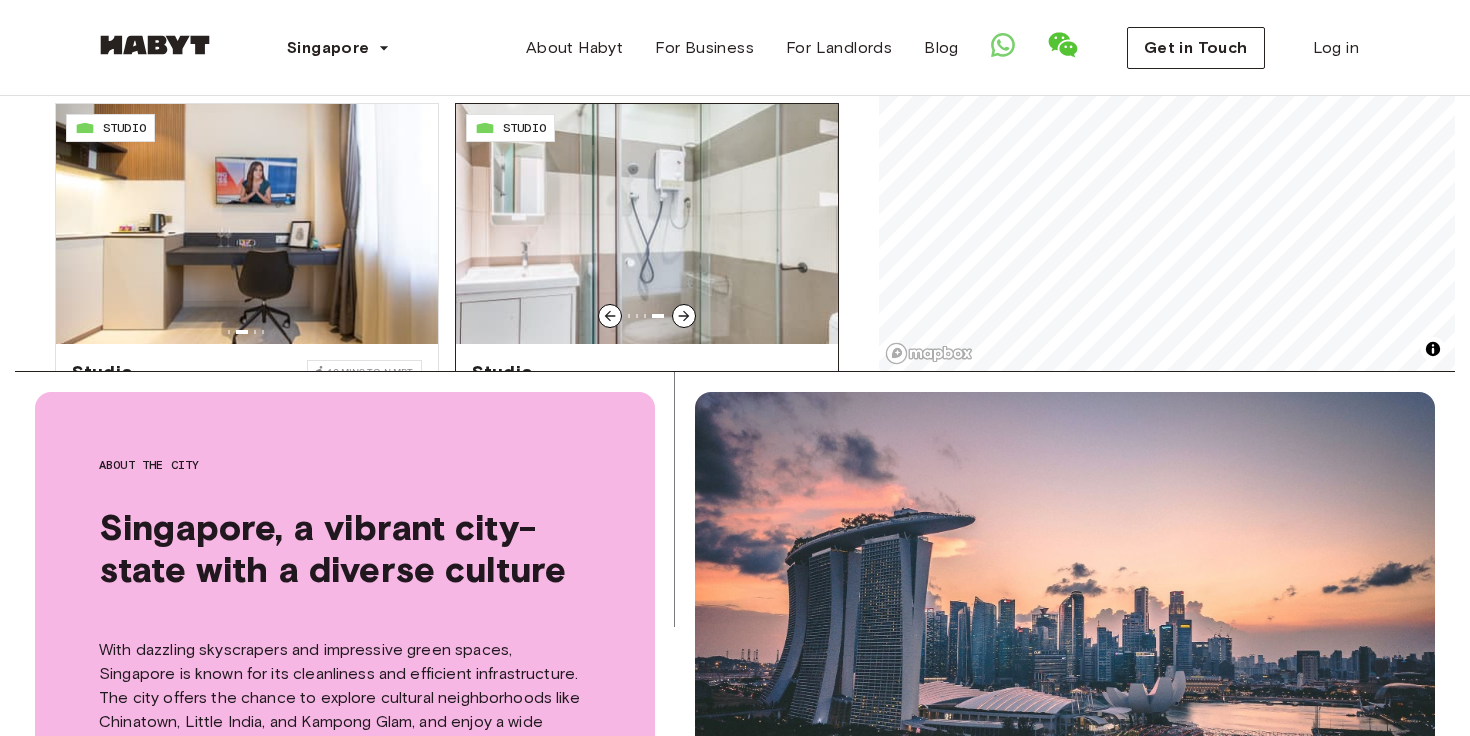 click at bounding box center [647, 224] 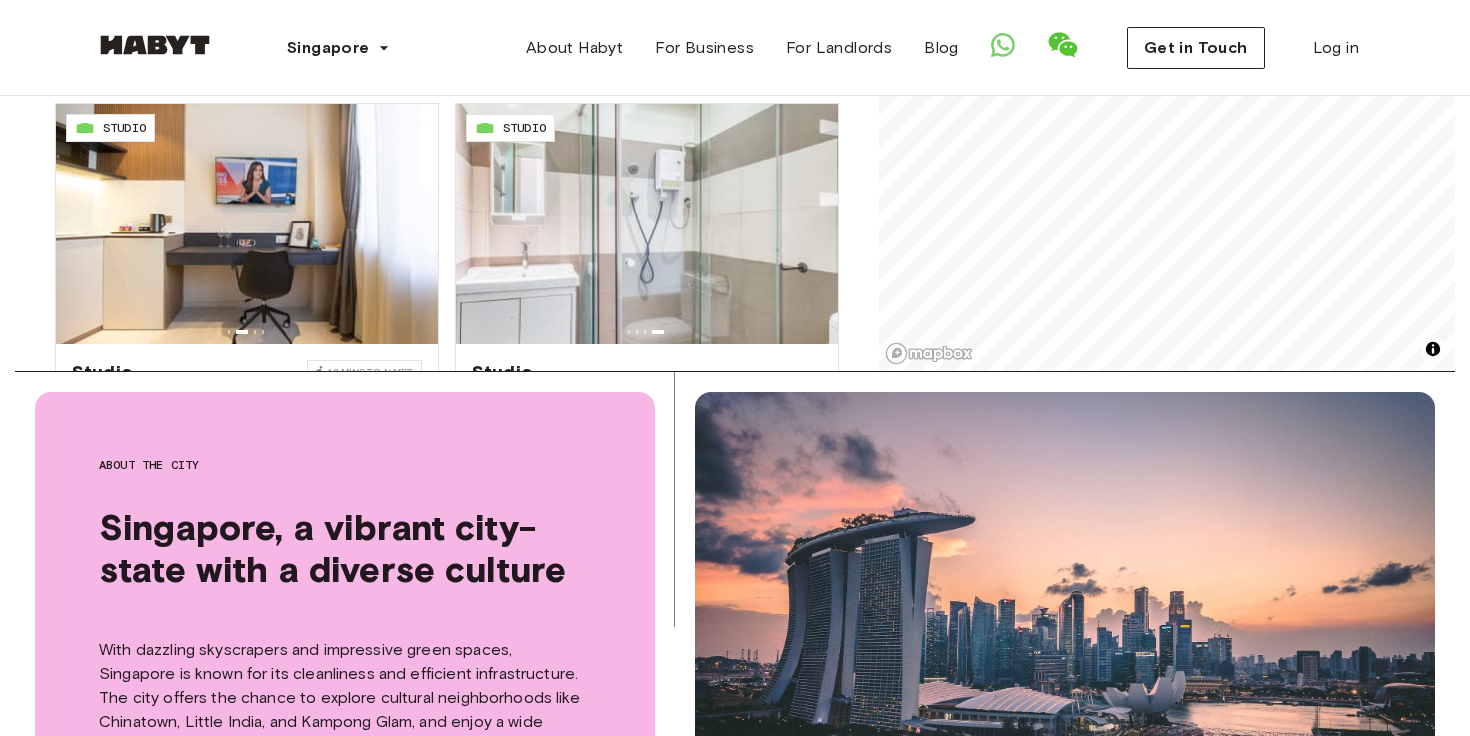 click on "**********" at bounding box center [735, 1254] 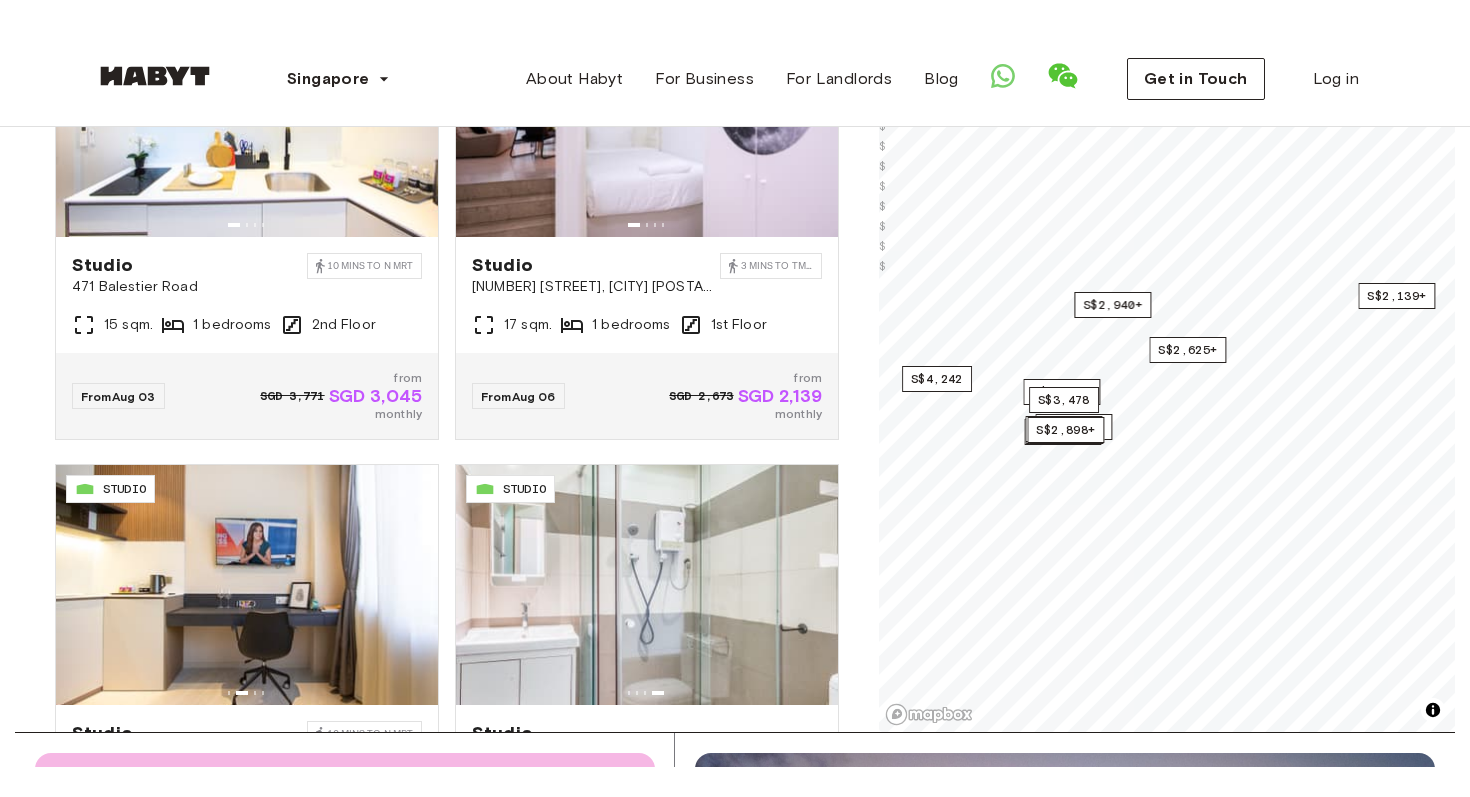 scroll, scrollTop: 240, scrollLeft: 0, axis: vertical 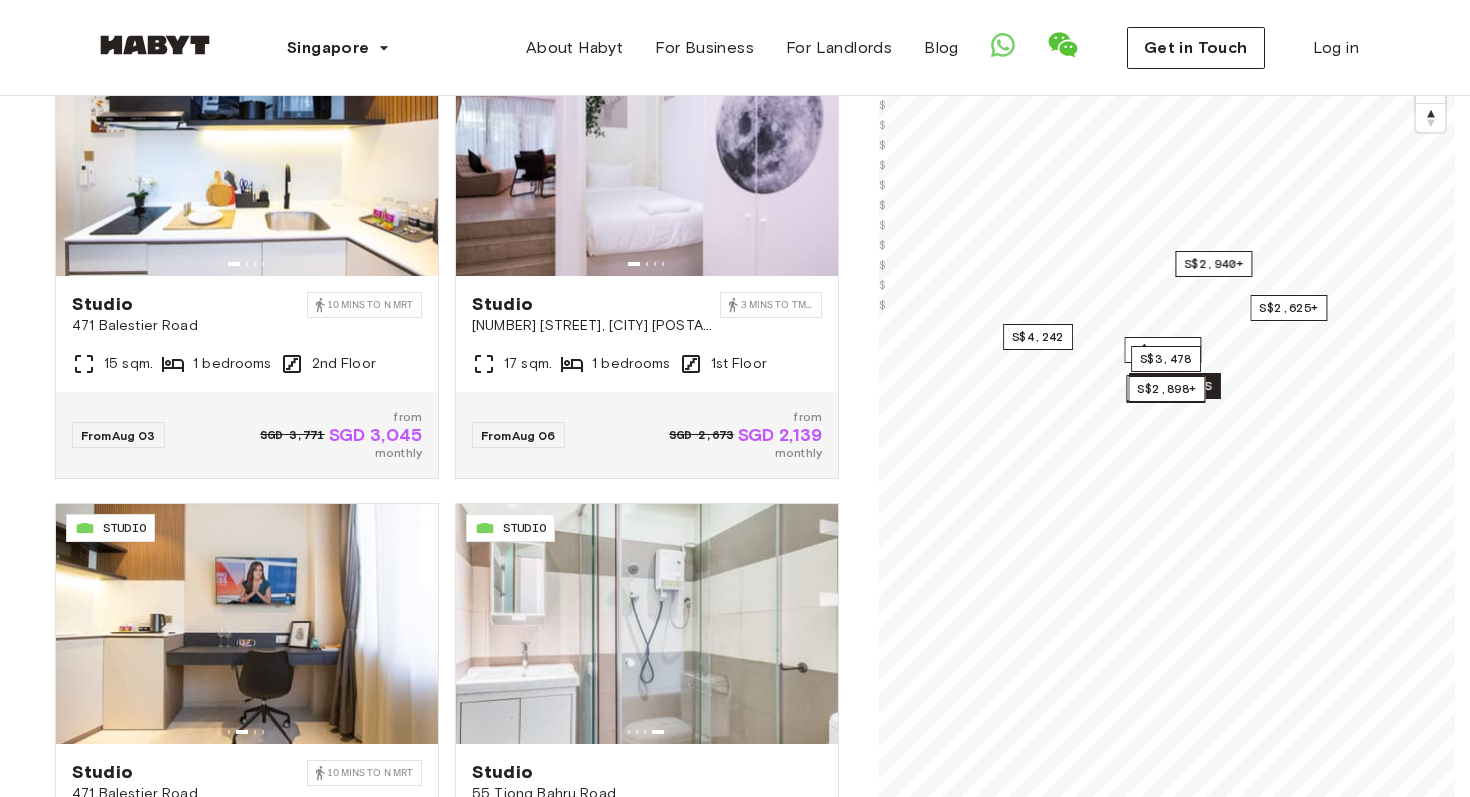 click on "2 listings" at bounding box center (1175, 386) 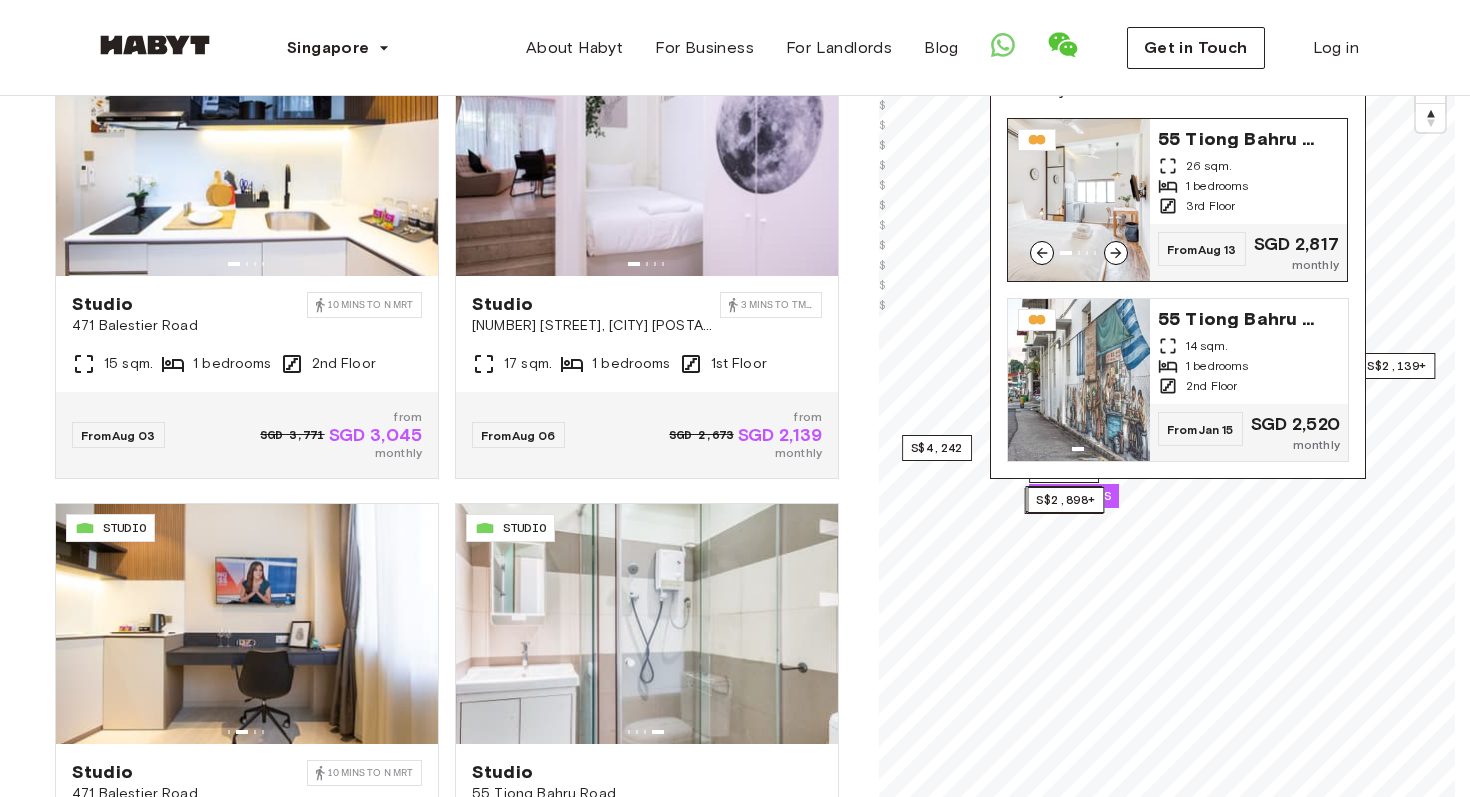 click 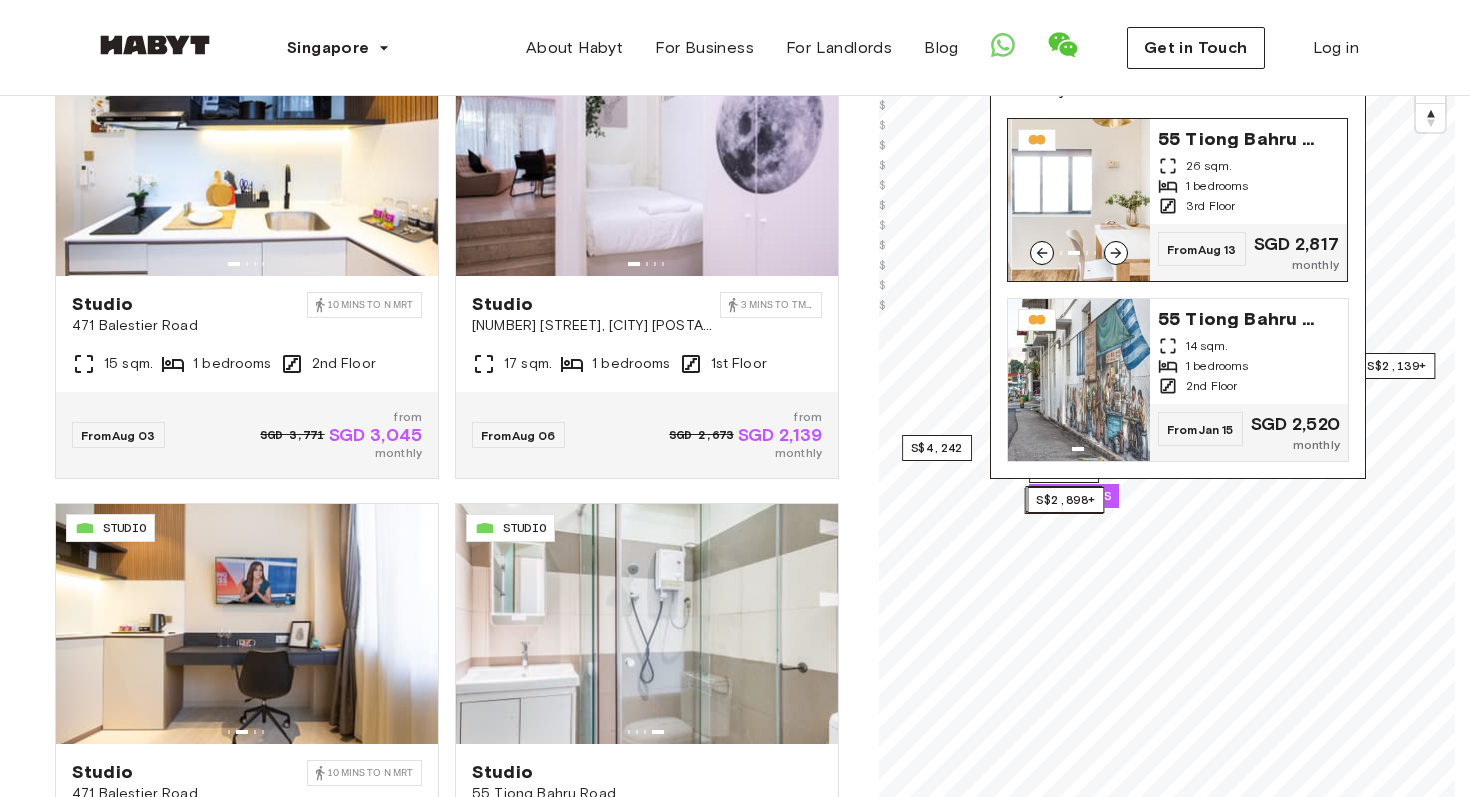 click 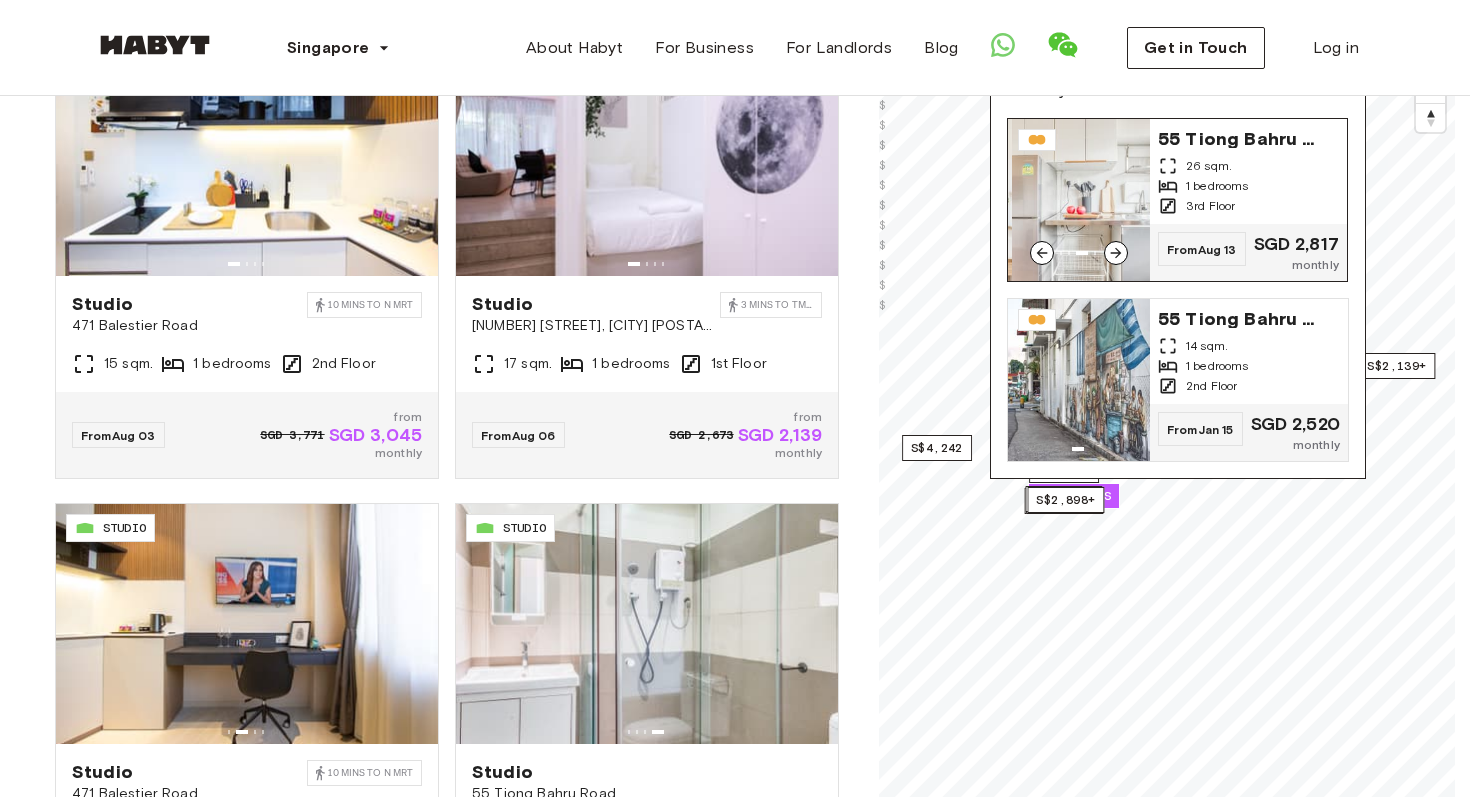 click 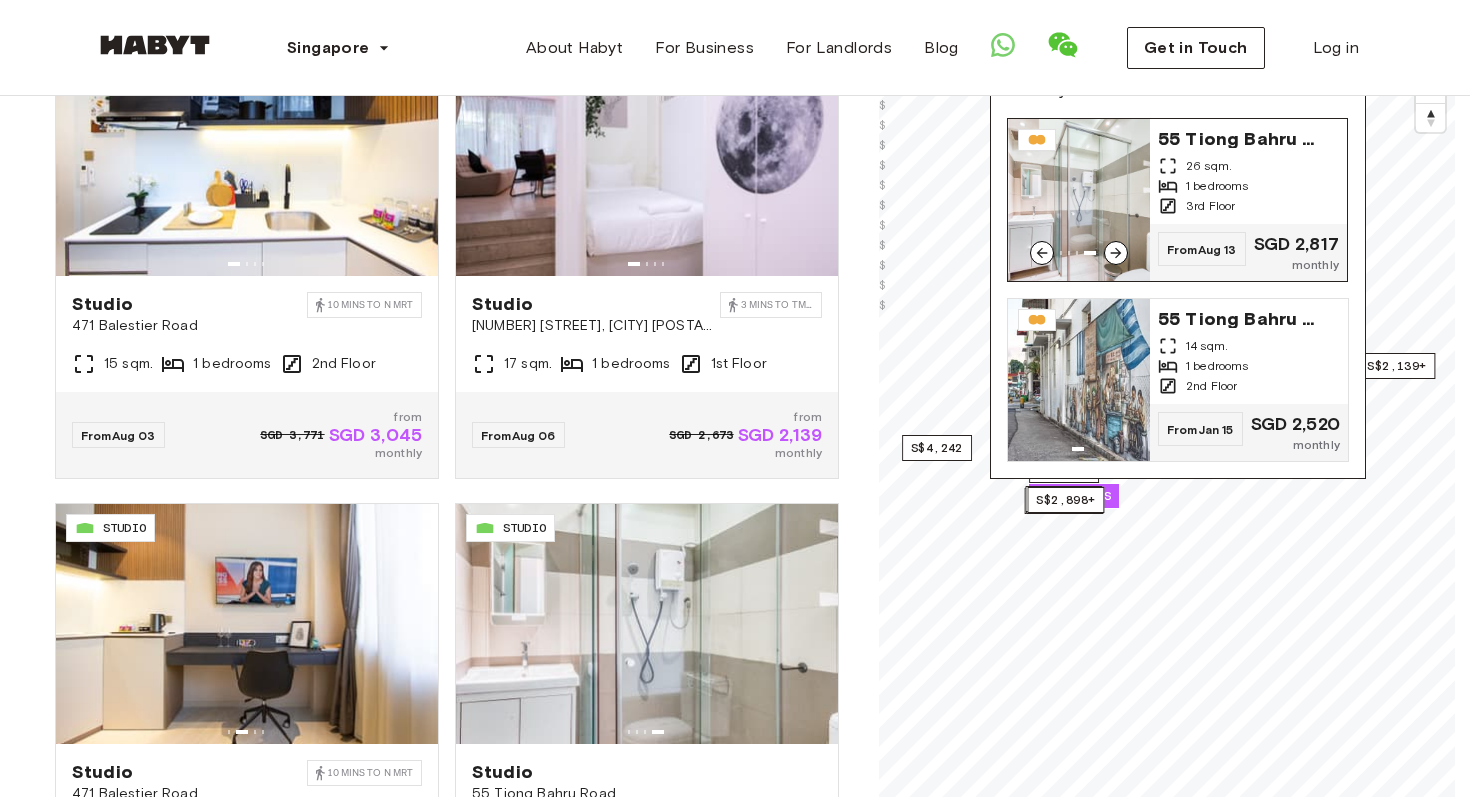 click 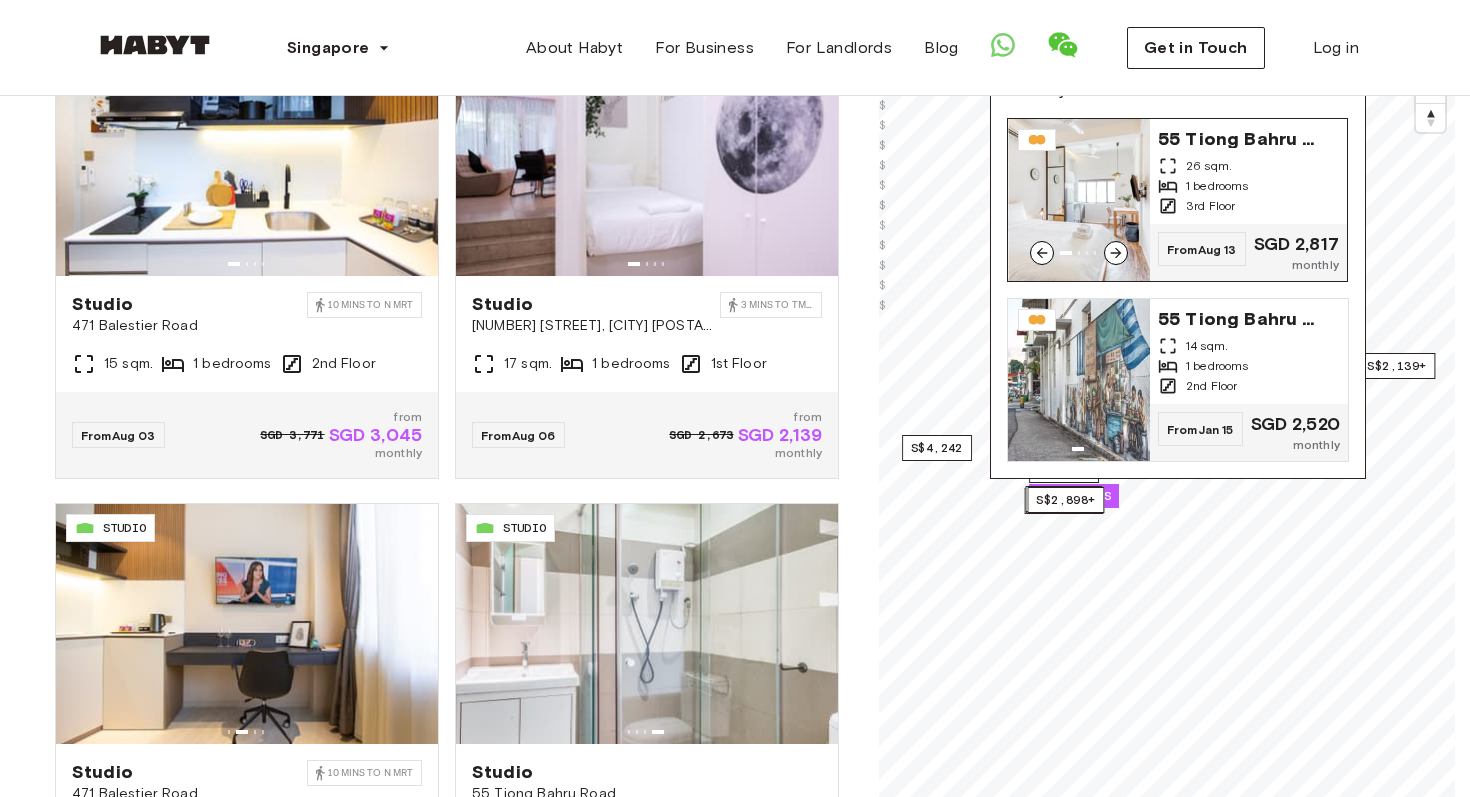 click 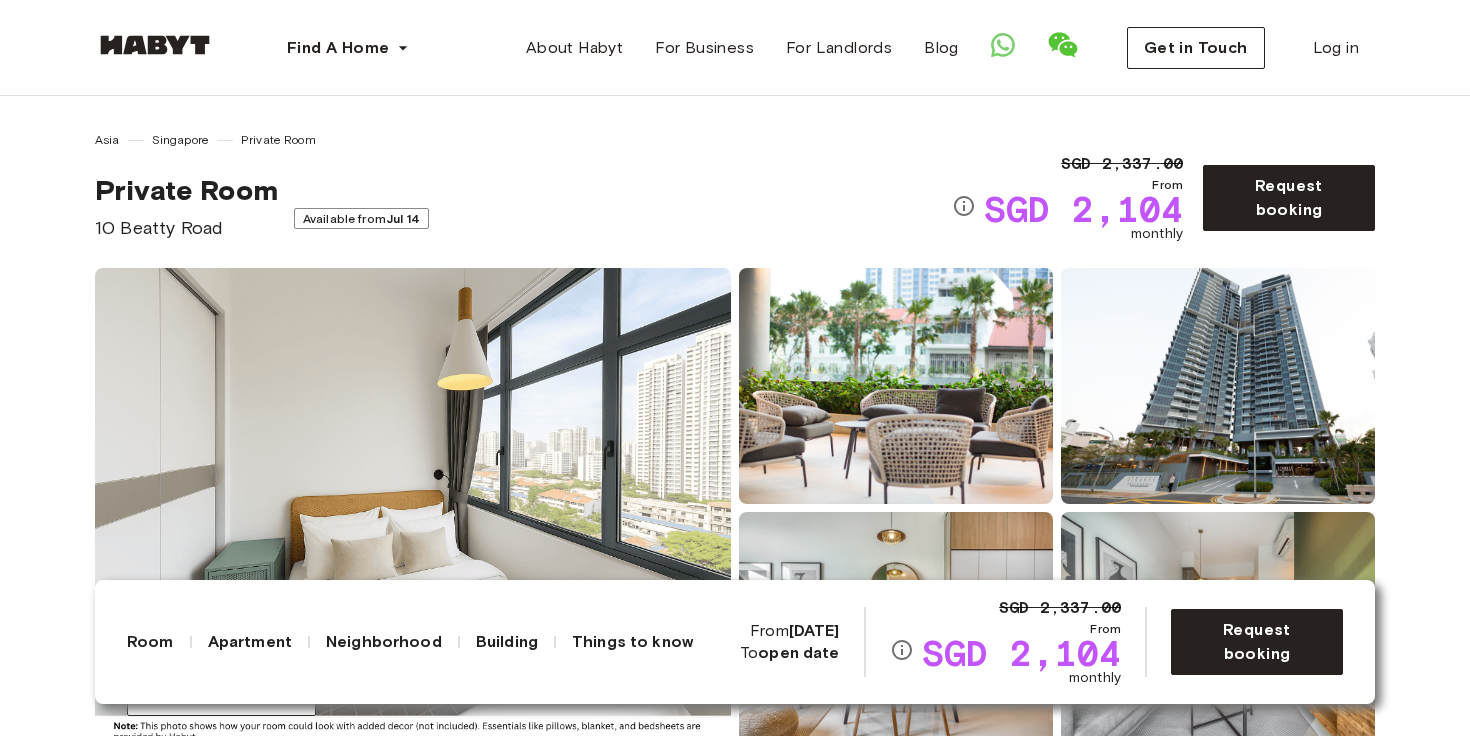 scroll, scrollTop: 0, scrollLeft: 0, axis: both 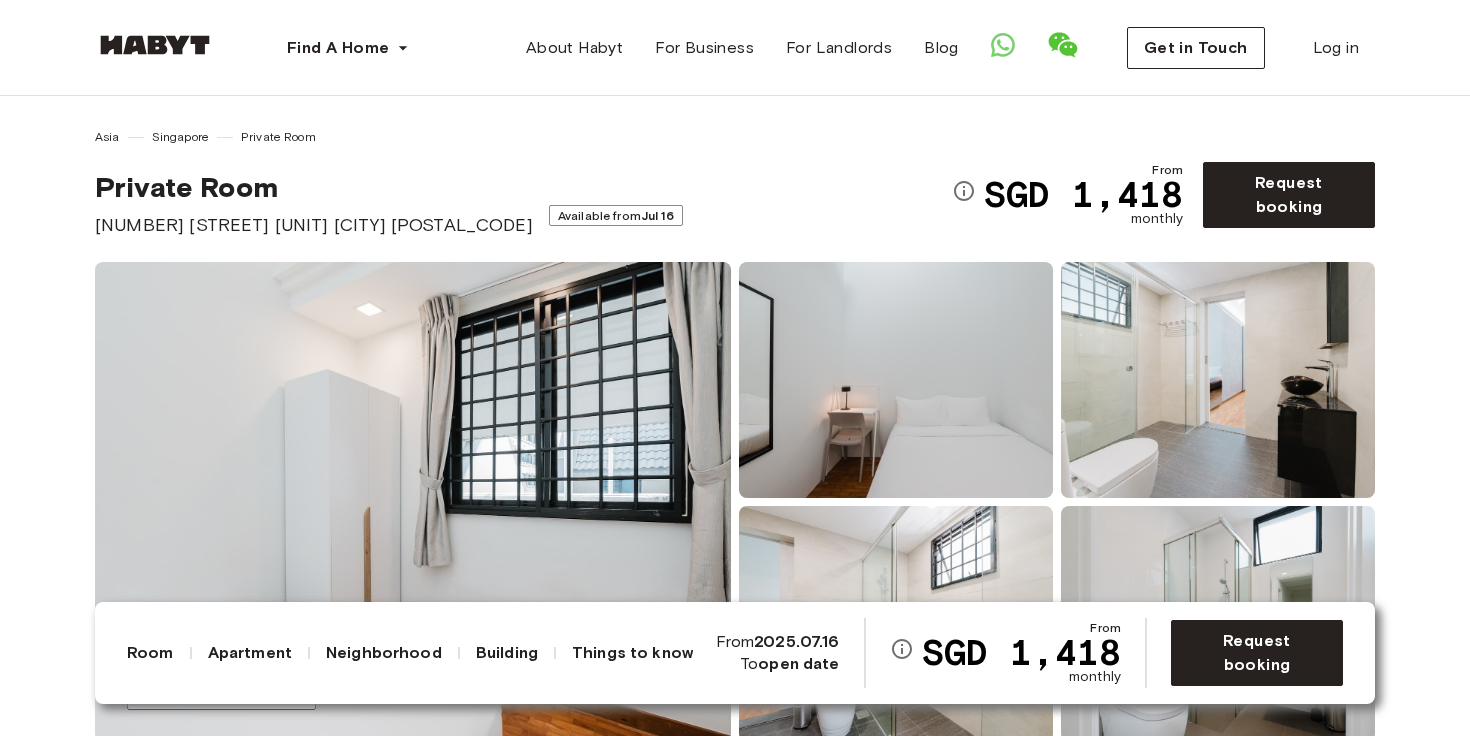 click at bounding box center (413, 502) 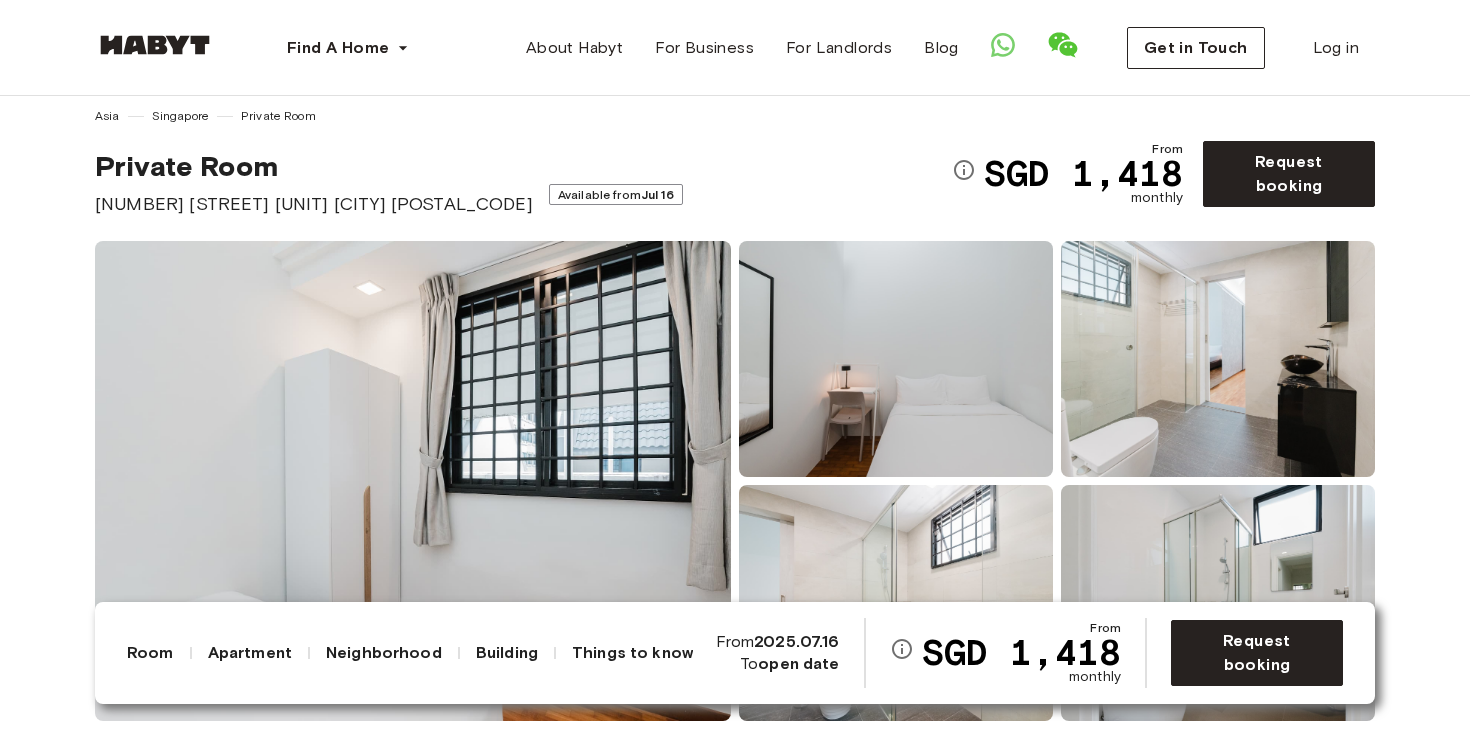 scroll, scrollTop: 0, scrollLeft: 0, axis: both 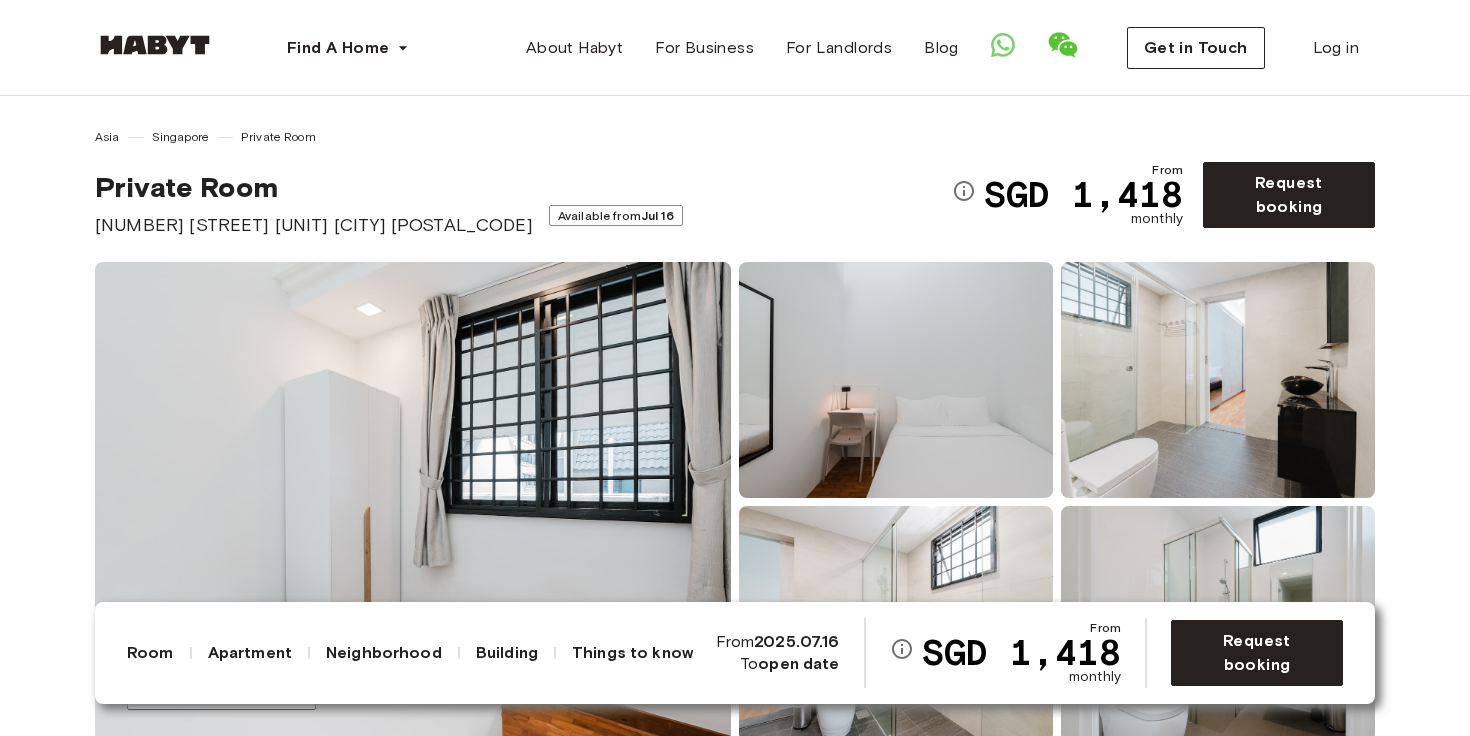 click at bounding box center [1218, 380] 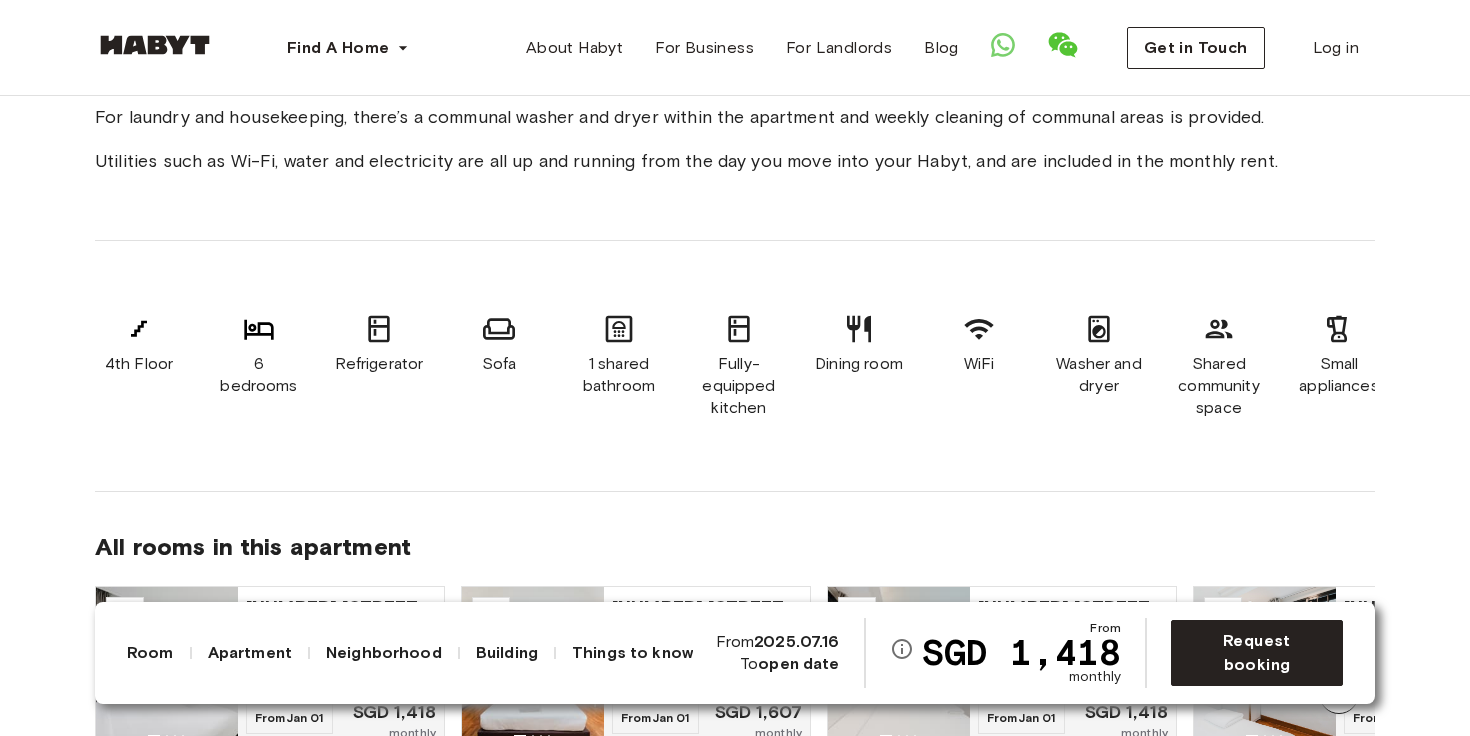 scroll, scrollTop: 1440, scrollLeft: 0, axis: vertical 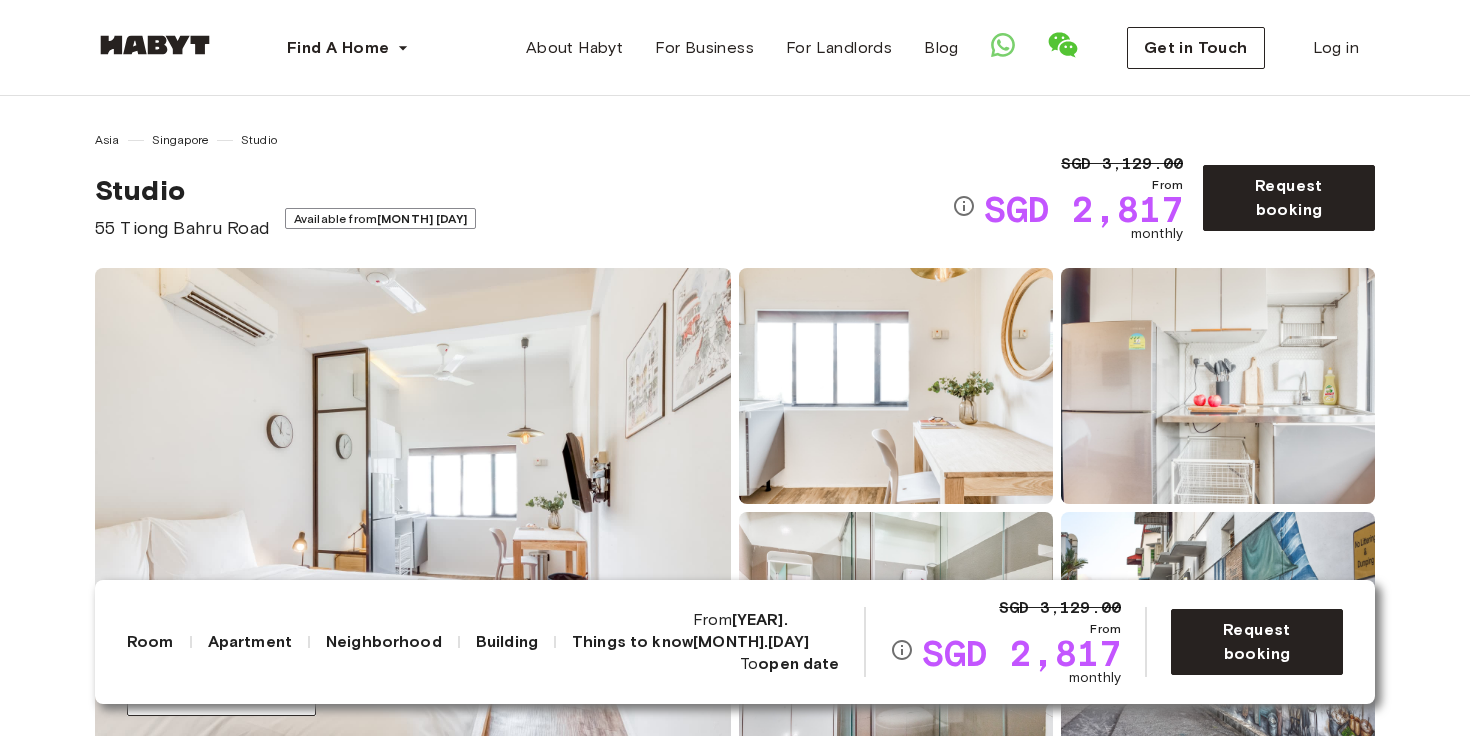click at bounding box center (896, 386) 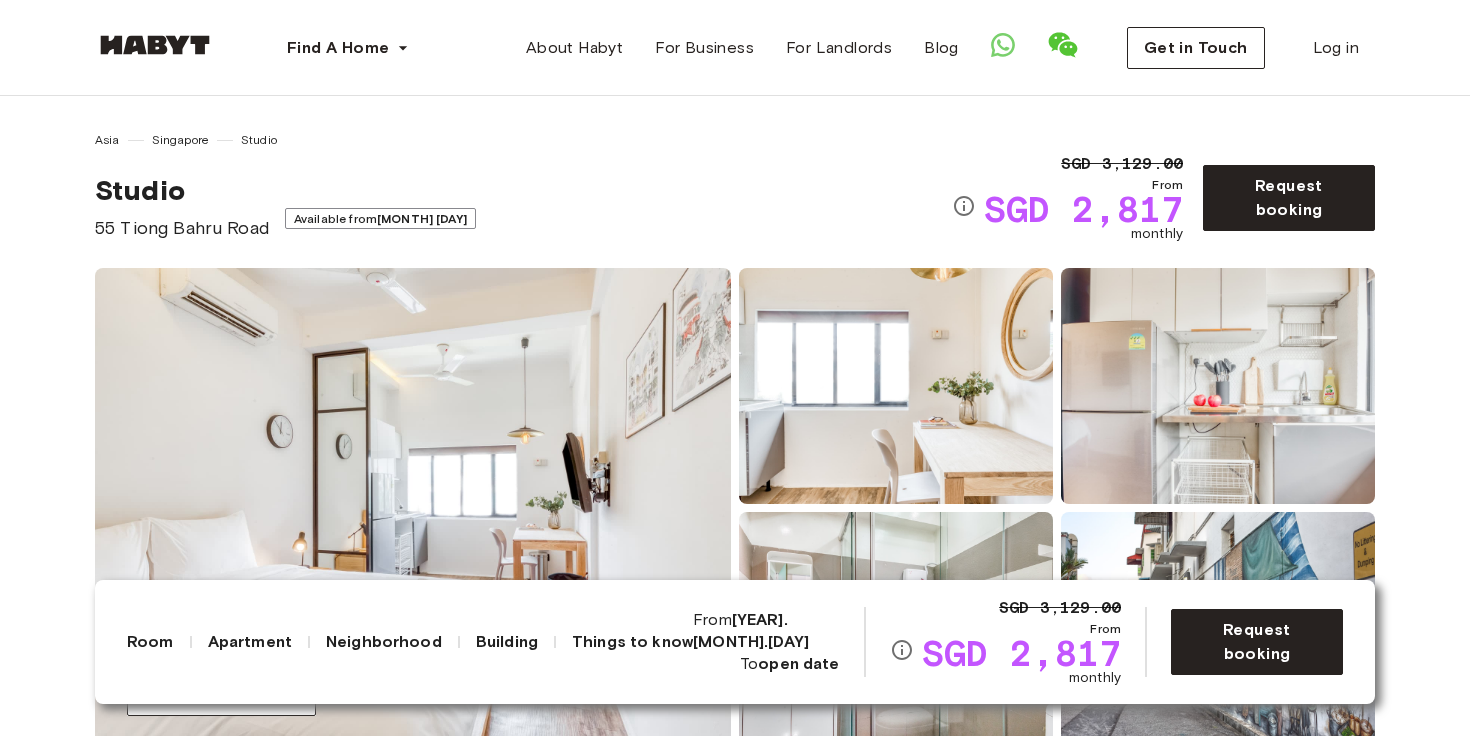 click at bounding box center (413, 508) 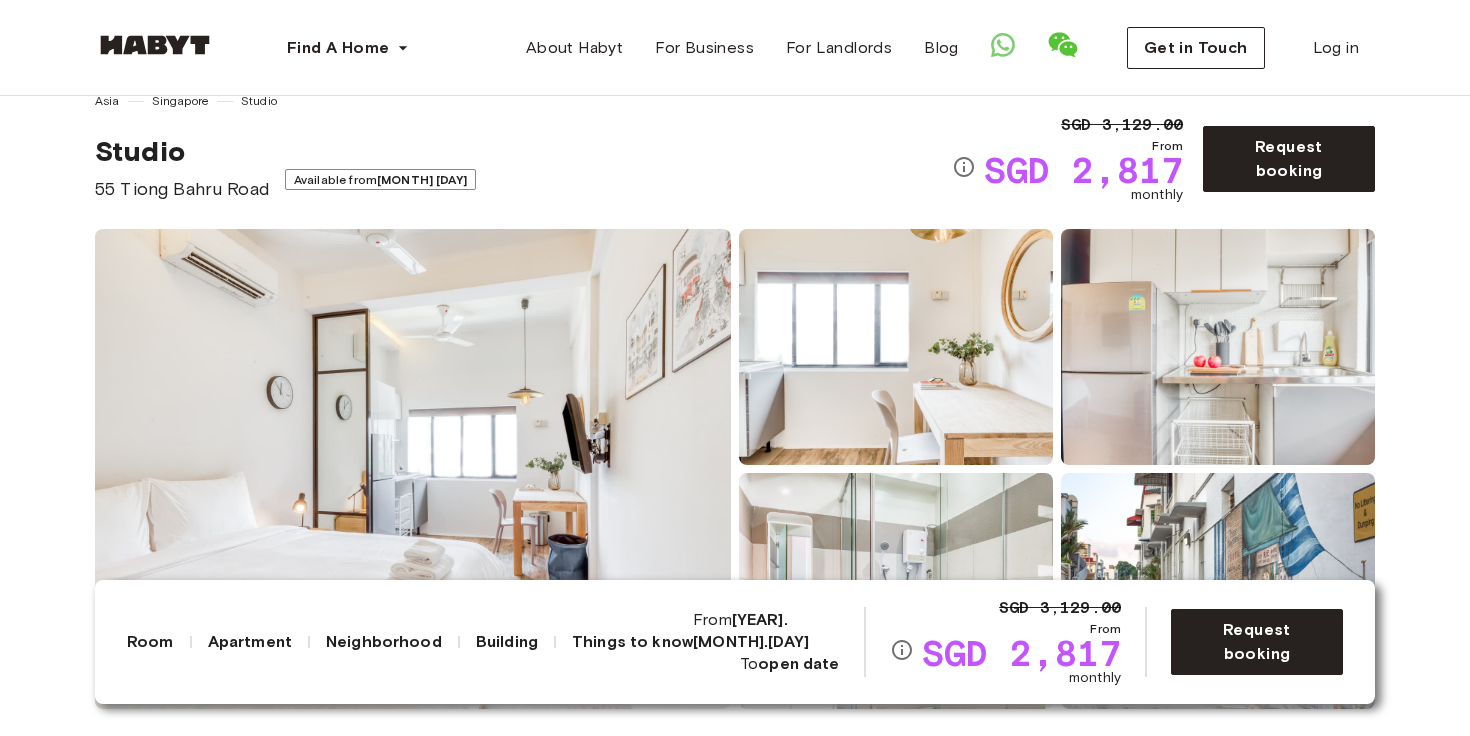 scroll, scrollTop: 0, scrollLeft: 0, axis: both 